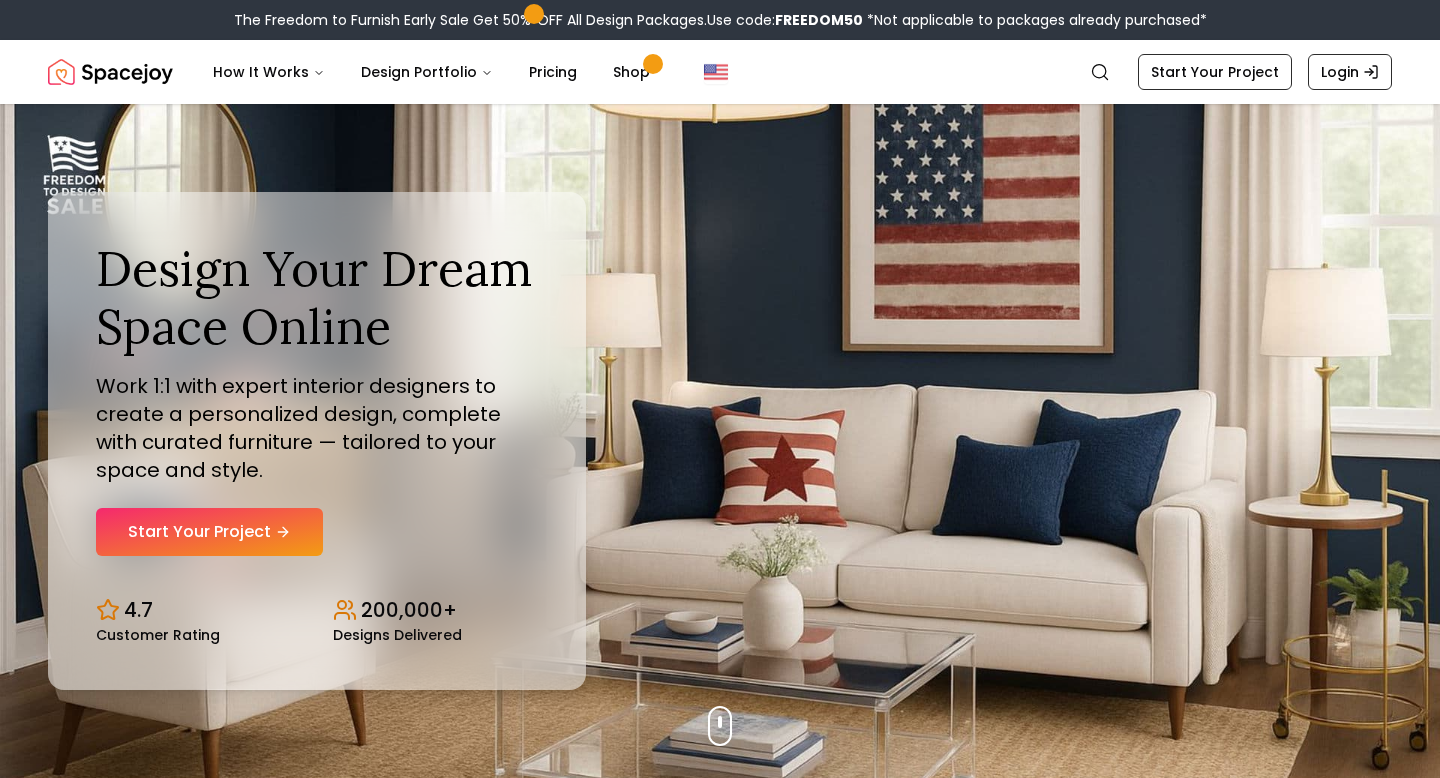 scroll, scrollTop: 0, scrollLeft: 0, axis: both 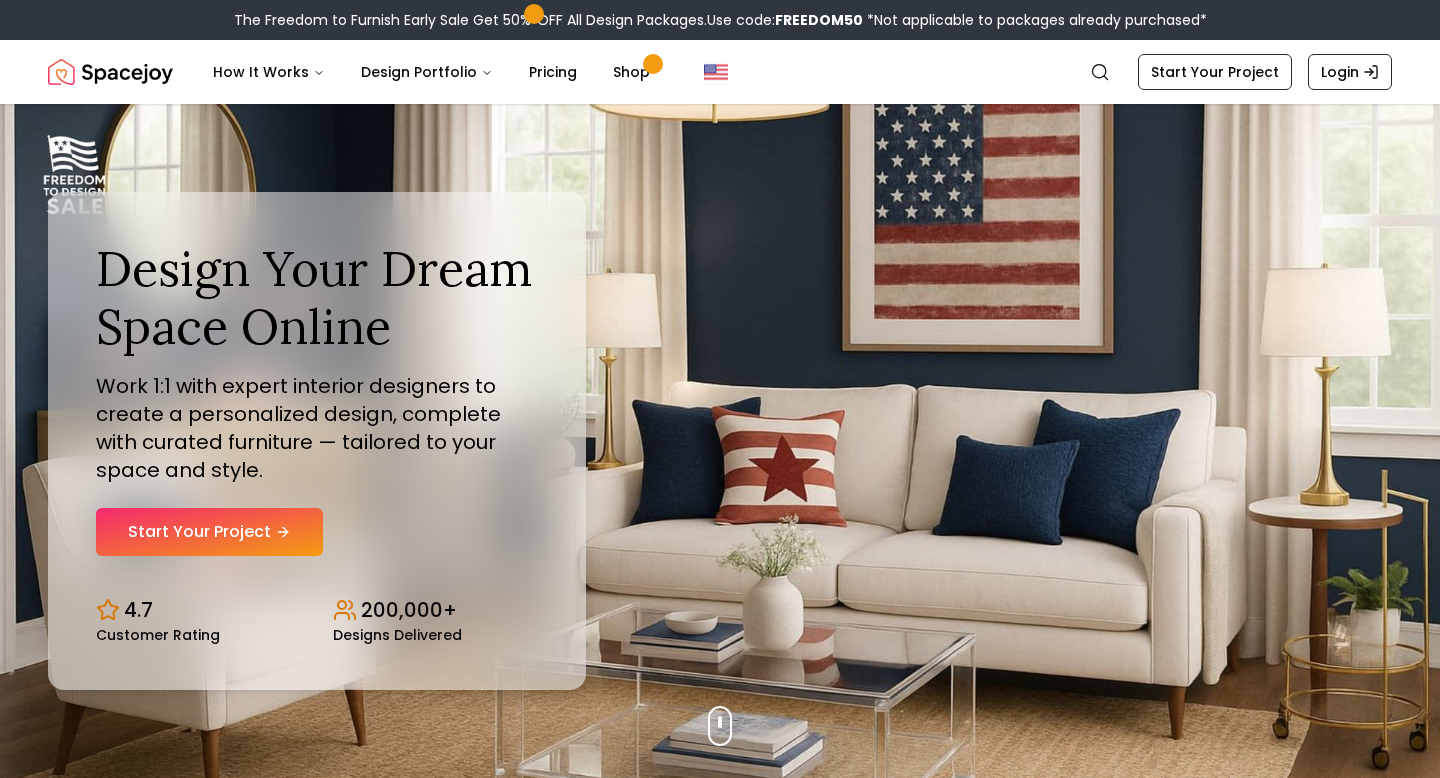click on "Design Your Dream Space Online Work 1:1 with expert interior designers to create a personalized design, complete with curated furniture — tailored to your space and style. Start Your Project" at bounding box center (317, 397) 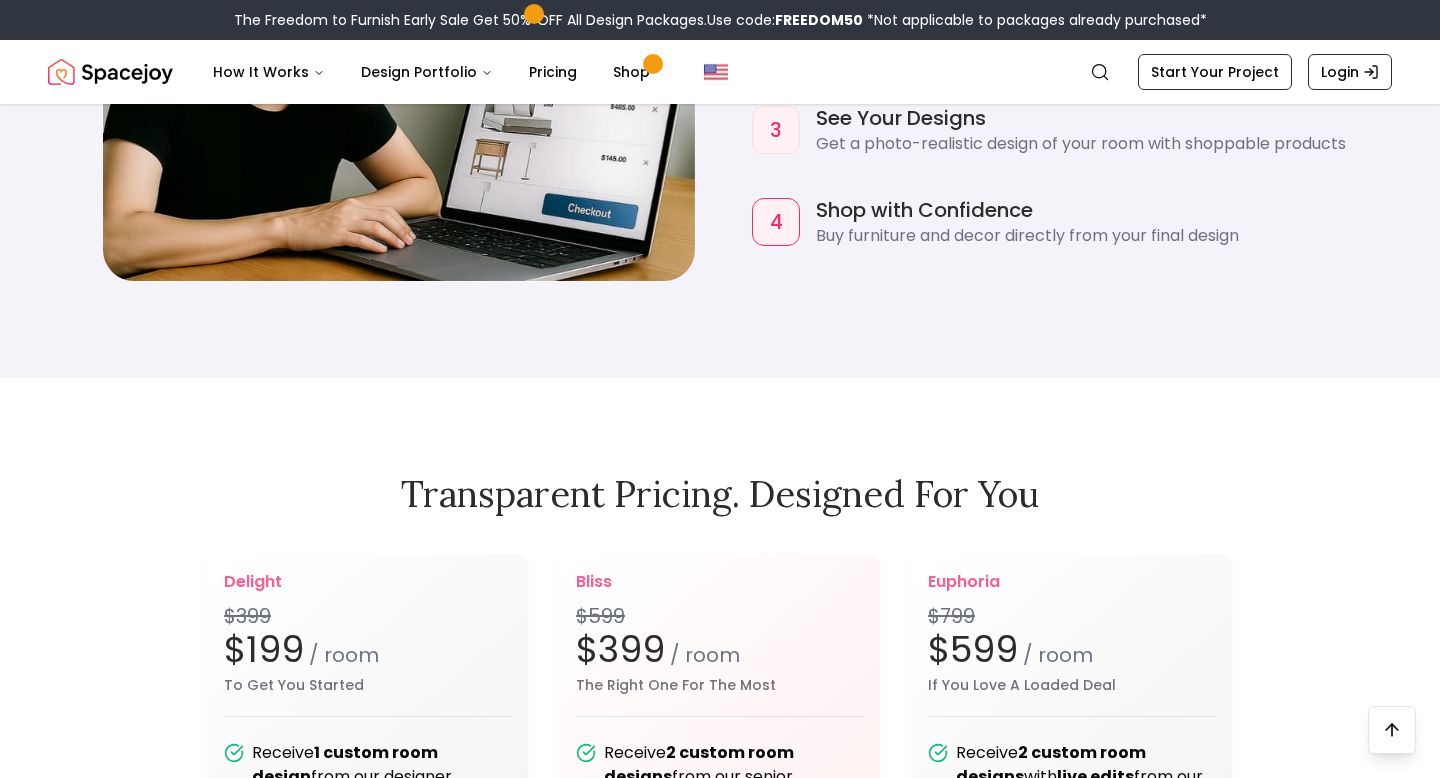scroll, scrollTop: 2207, scrollLeft: 0, axis: vertical 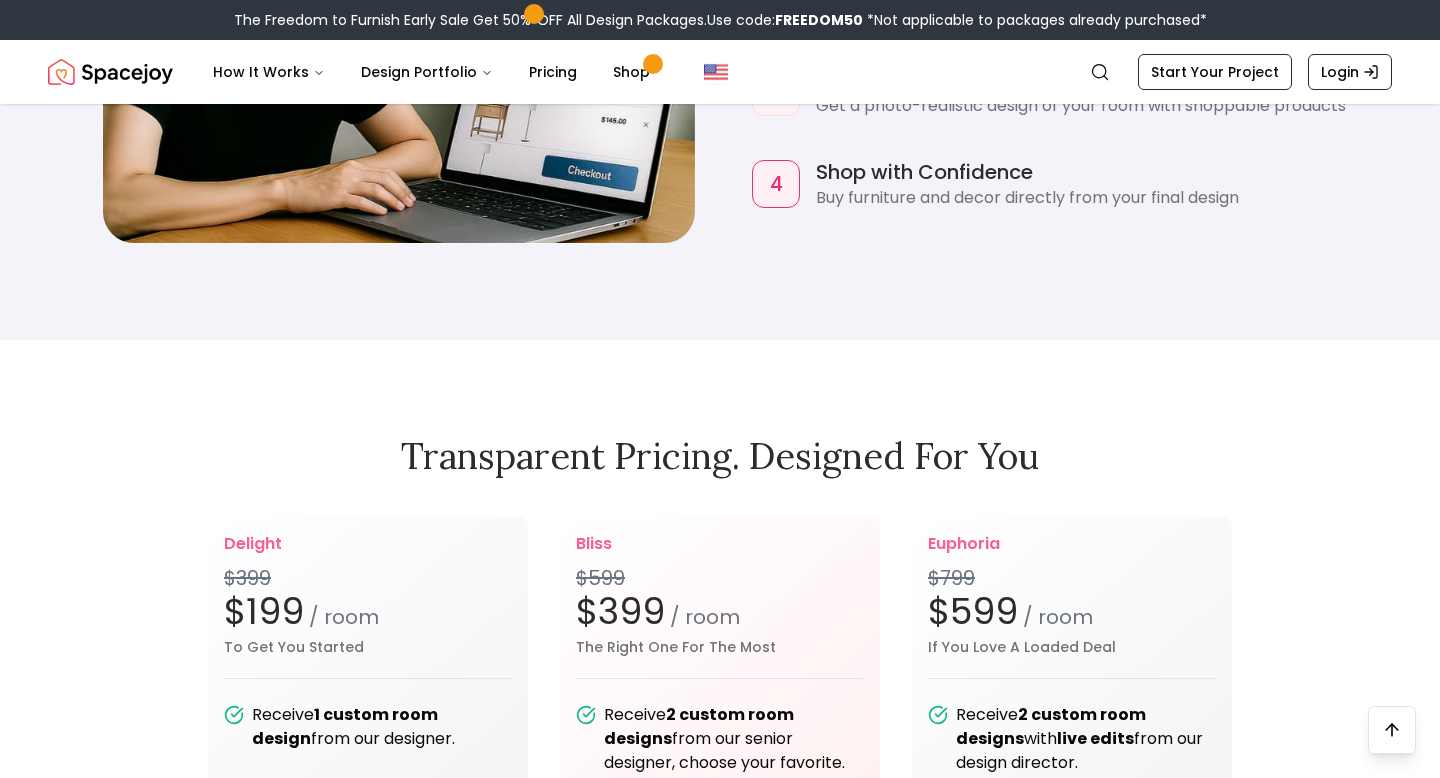 click on "Transparent pricing. Designed for you" at bounding box center [720, 456] 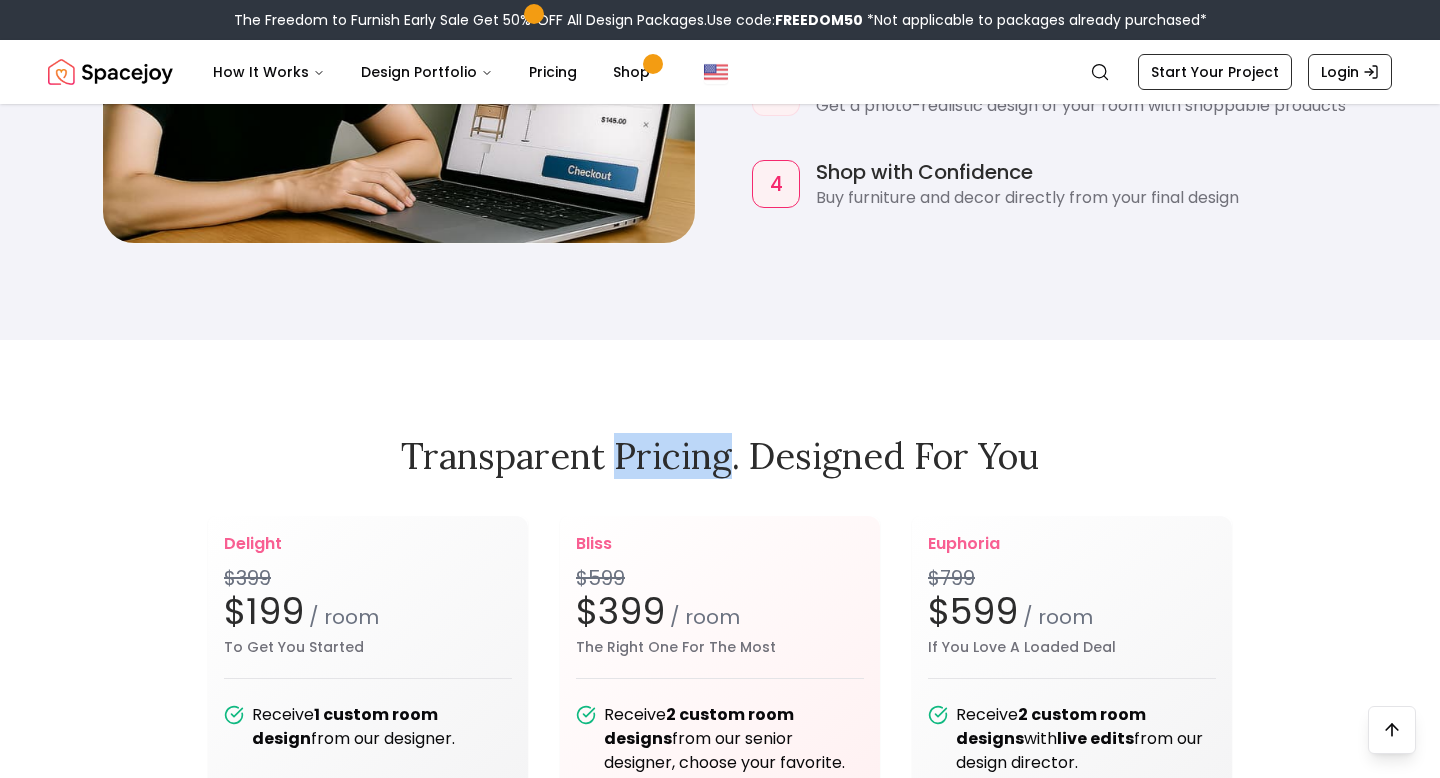 click on "Transparent pricing. Designed for you" at bounding box center [720, 456] 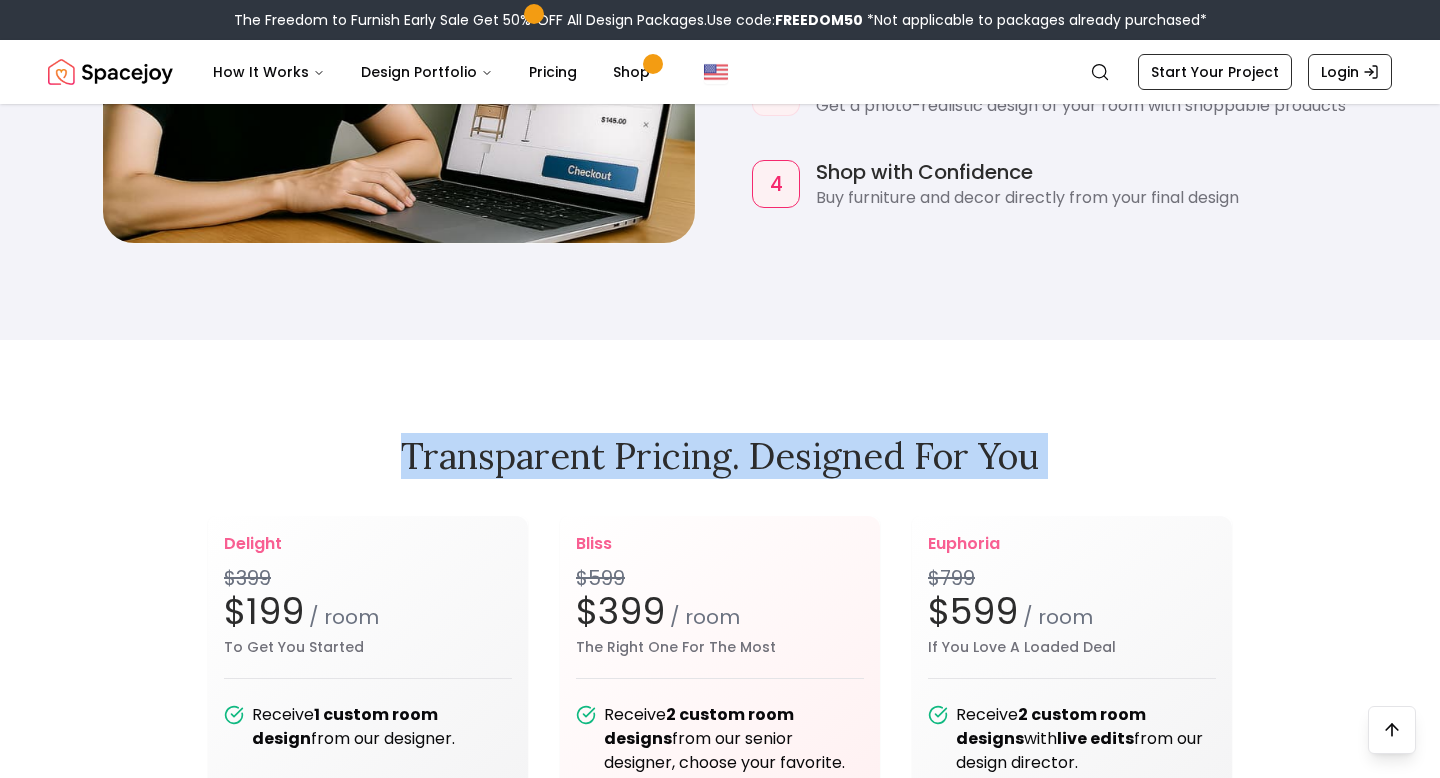 click on "Design Your Dream Space Online Work 1:1 with expert interior designers to create a personalized design, complete with curated furniture — tailored to your space and style. Start Your Project   4.7 Customer Rating 200,000+ Designs Delivered Design Your Dream Space Online Work 1:1 with expert interior designers to create a personalized design, complete with curated furniture — tailored to your space and style. Start Your Project   4.7 Customer Rating 200,000+ Designs Delivered The Freedom to Furnish Early Sale Get 50% OFF on all Design Packages Get Started   4th Of July Sale Up to 70% OFF on Furniture & Decor Shop Now   Get Matched with Expert Interior Designers Online! Kaitlyn Zill Designer Sarah Nelson Designer Ellysia Applewhite Designer Maria Castillero Designer Angela Amore Designer Tina Martidelcampo Designer Christina Manzo Designer Hannah James Designer Start Your Project   How Our Design Service Works? 1 Show Us Your Space Snap a few photos and tell us your needs and style preferences 2 3 4 delight" at bounding box center (720, 2949) 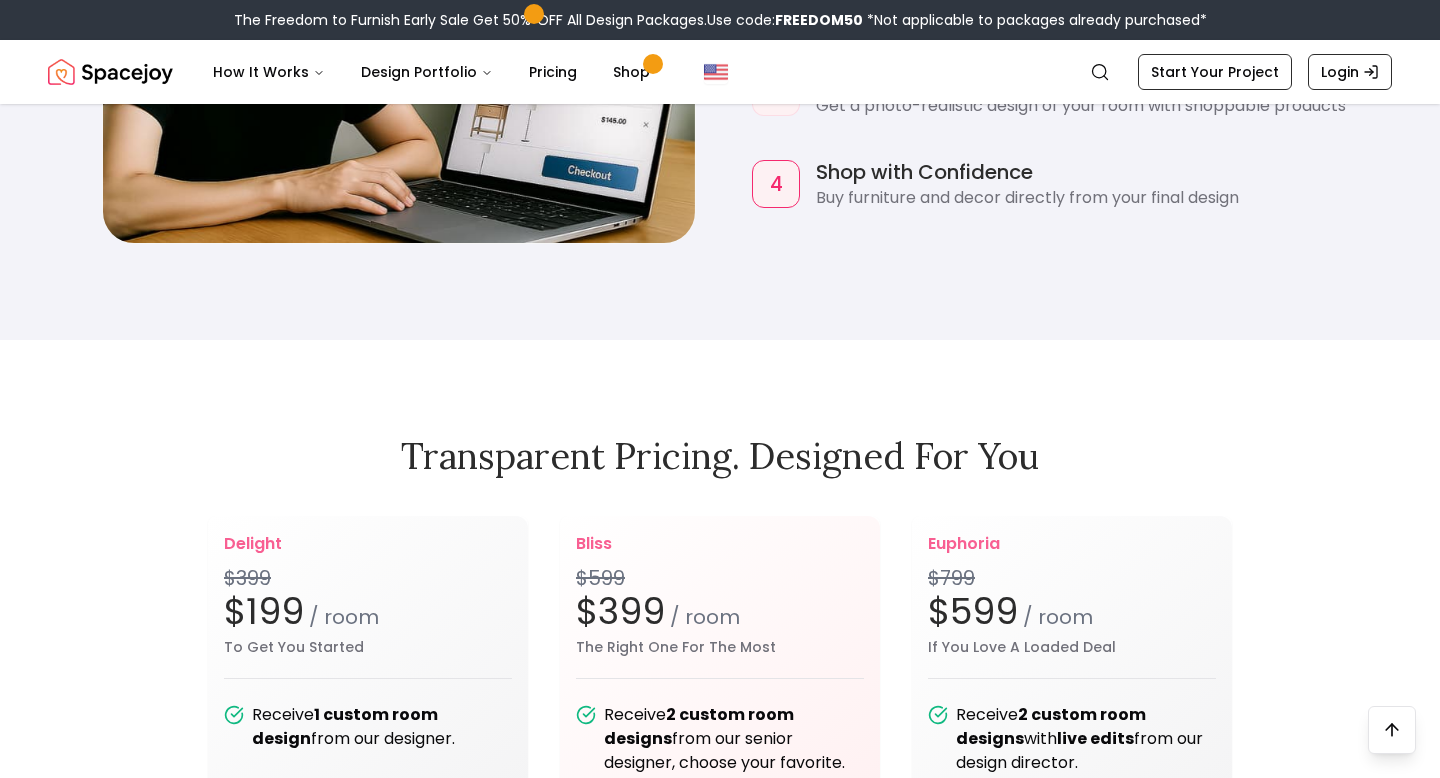 click on "Transparent pricing. Designed for you" at bounding box center [720, 456] 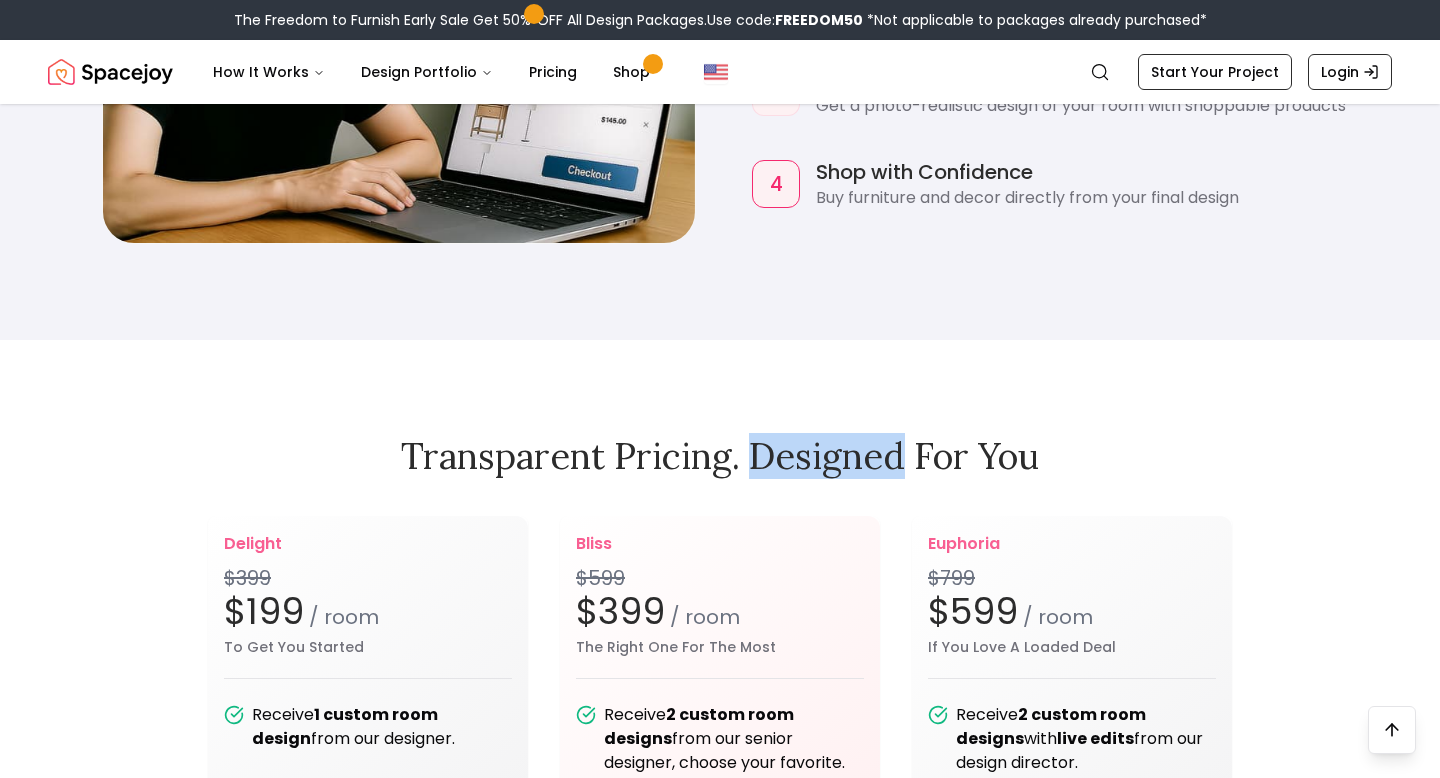 click on "Transparent pricing. Designed for you" at bounding box center (720, 456) 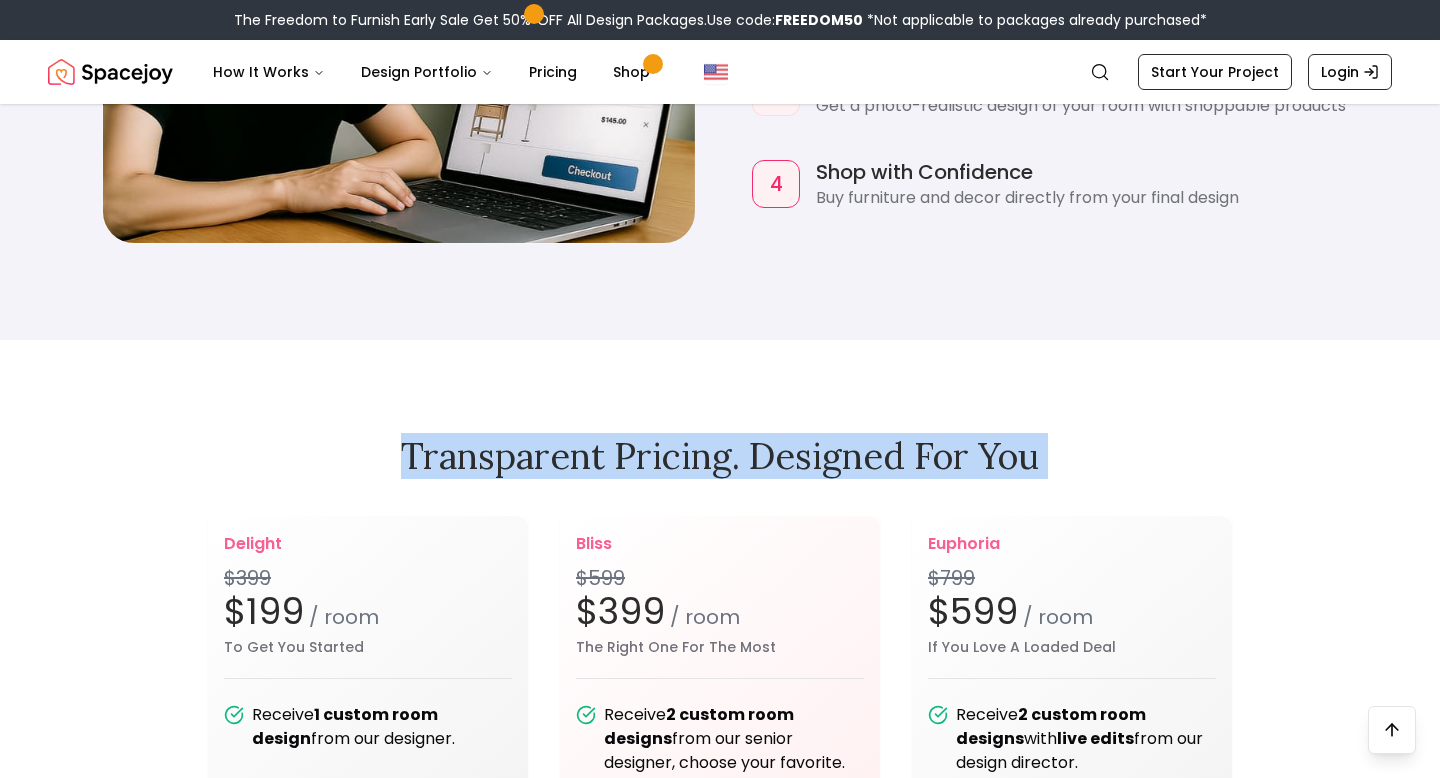 click on "Transparent pricing. Designed for you" at bounding box center [720, 456] 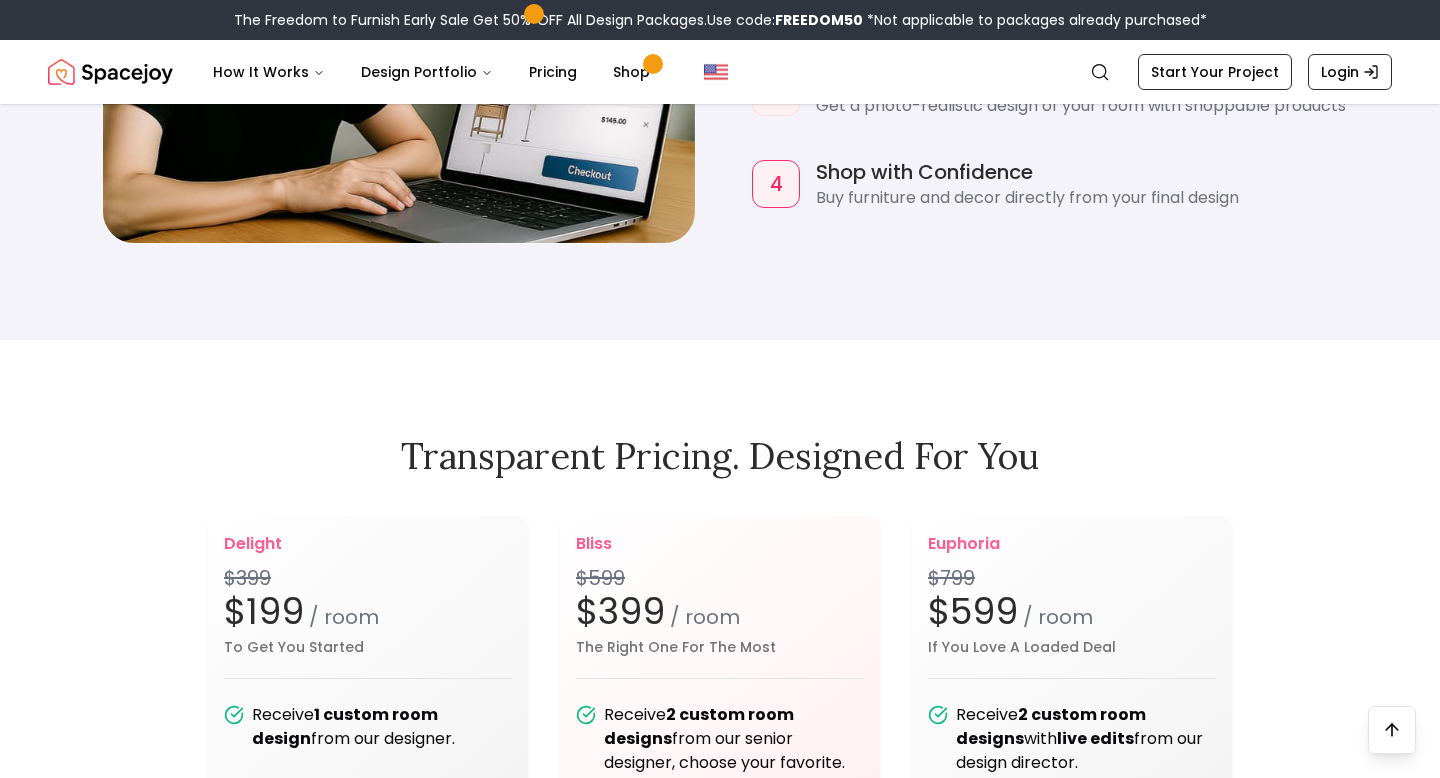 click on "Transparent pricing. Designed for you" at bounding box center [720, 456] 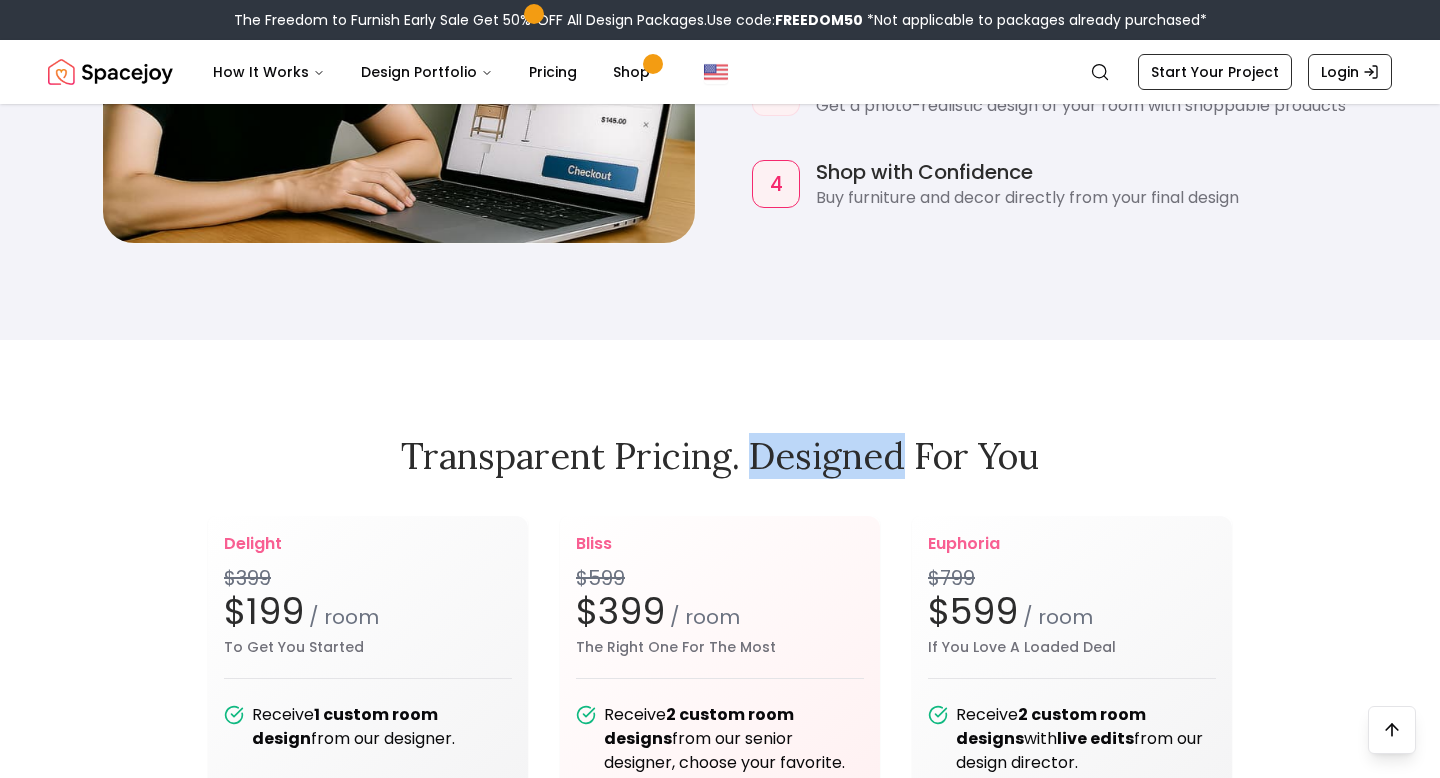 click on "Transparent pricing. Designed for you" at bounding box center (720, 456) 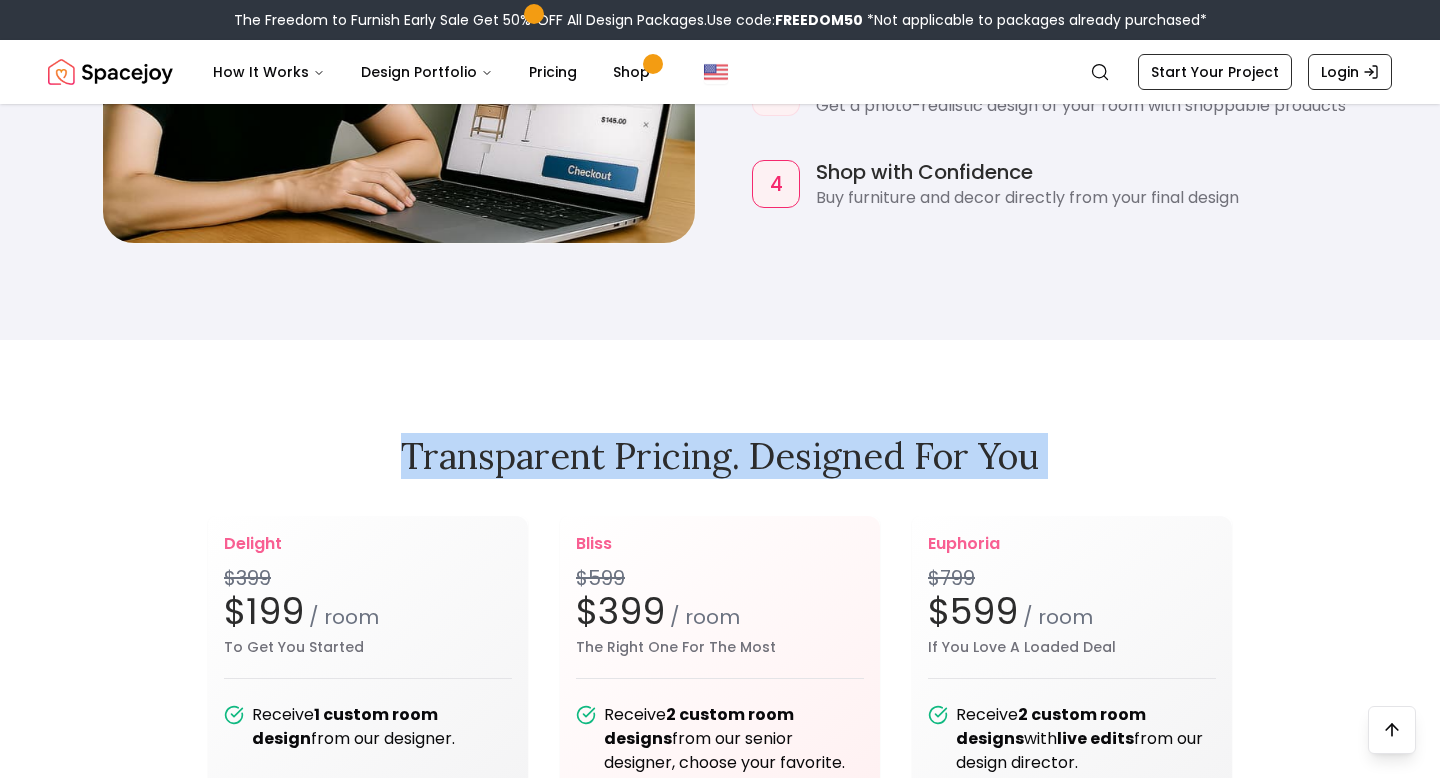click on "Design Your Dream Space Online Work 1:1 with expert interior designers to create a personalized design, complete with curated furniture — tailored to your space and style. Start Your Project   4.7 Customer Rating 200,000+ Designs Delivered Design Your Dream Space Online Work 1:1 with expert interior designers to create a personalized design, complete with curated furniture — tailored to your space and style. Start Your Project   4.7 Customer Rating 200,000+ Designs Delivered The Freedom to Furnish Early Sale Get 50% OFF on all Design Packages Get Started   4th Of July Sale Up to 70% OFF on Furniture & Decor Shop Now   Get Matched with Expert Interior Designers Online! Sarah Nelson Designer Ellysia Applewhite Designer Maria Castillero Designer Angela Amore Designer Tina Martidelcampo Designer Christina Manzo Designer Hannah James Designer Kaitlyn Zill Designer Start Your Project   How Our Design Service Works? 1 Show Us Your Space Snap a few photos and tell us your needs and style preferences 2 3 4 delight" at bounding box center (720, 2937) 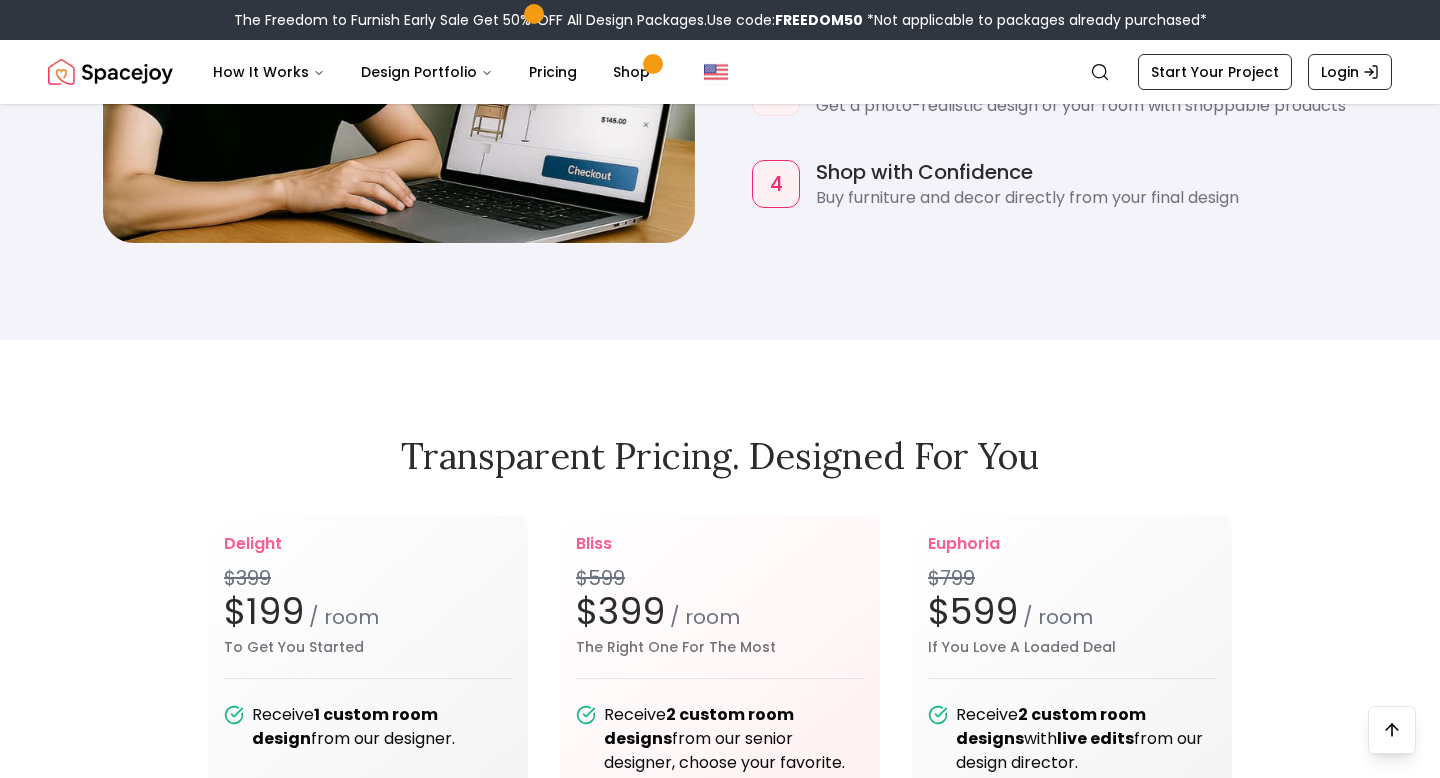 click on "Transparent pricing. Designed for you" at bounding box center [720, 456] 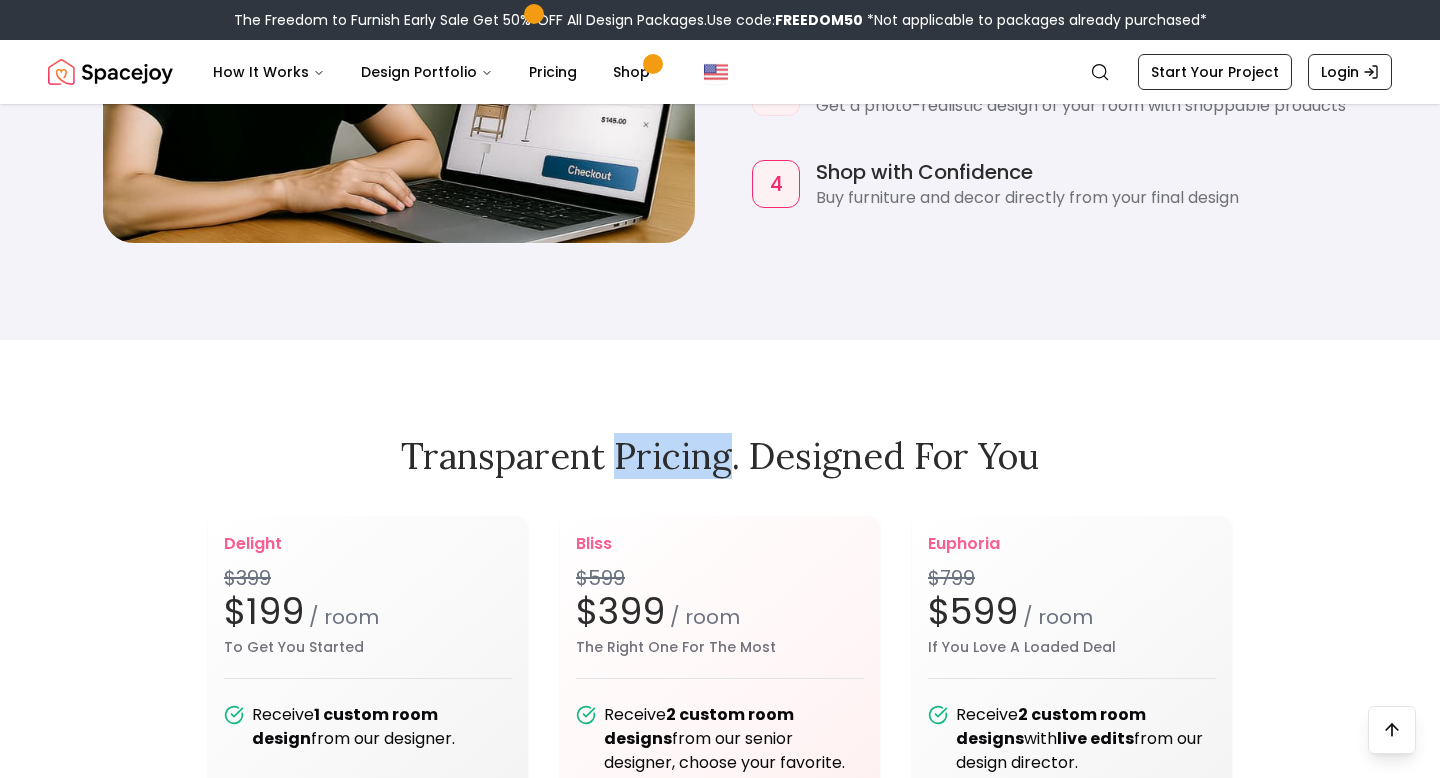 click on "Transparent pricing. Designed for you" at bounding box center [720, 456] 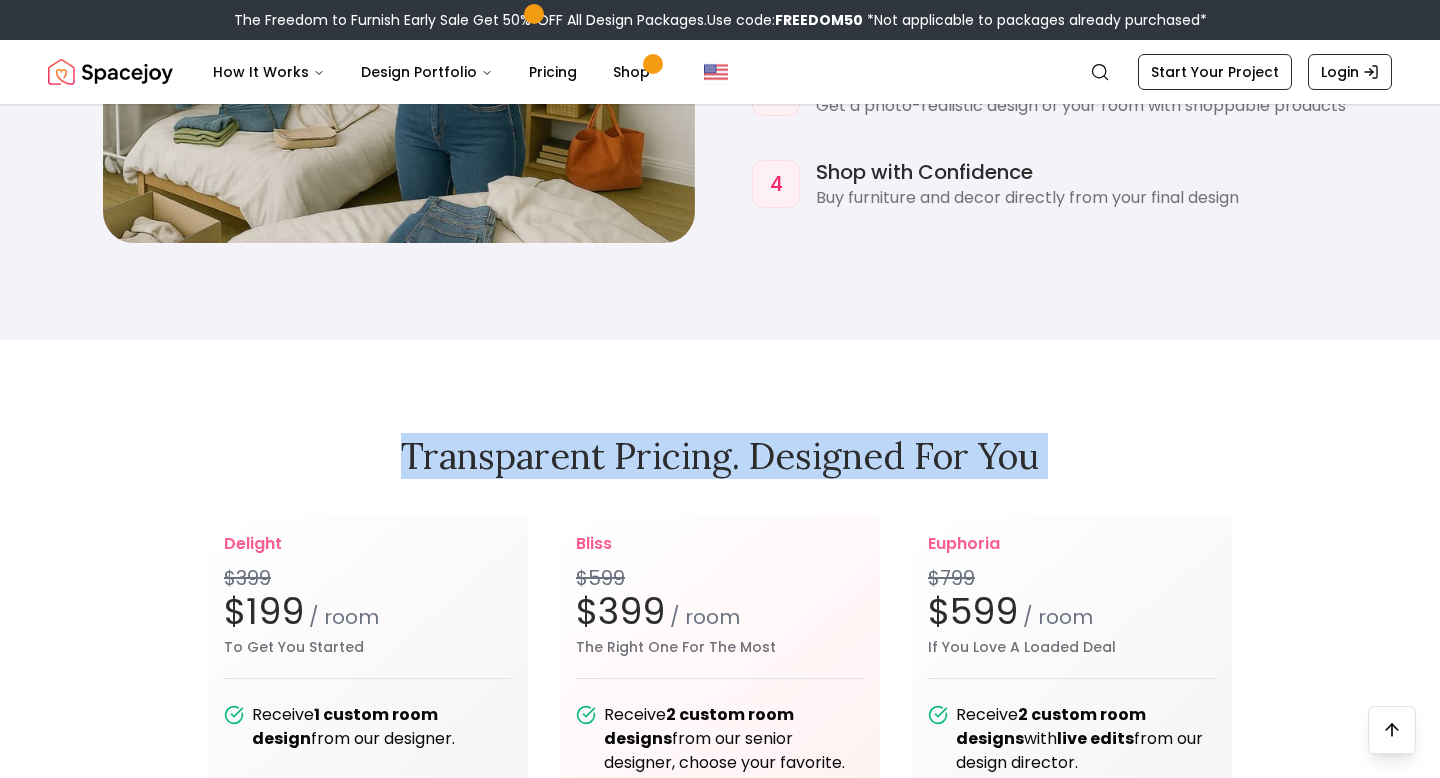 click on "Design Your Dream Space Online Work 1:1 with expert interior designers to create a personalized design, complete with curated furniture — tailored to your space and style. Start Your Project   4.7 Customer Rating 200,000+ Designs Delivered Design Your Dream Space Online Work 1:1 with expert interior designers to create a personalized design, complete with curated furniture — tailored to your space and style. Start Your Project   4.7 Customer Rating 200,000+ Designs Delivered The Freedom to Furnish Early Sale Get 50% OFF on all Design Packages Get Started   4th Of July Sale Up to 70% OFF on Furniture & Decor Shop Now   Get Matched with Expert Interior Designers Online! Sarah Nelson Designer Ellysia Applewhite Designer Maria Castillero Designer Angela Amore Designer Tina Martidelcampo Designer Christina Manzo Designer Hannah James Designer Kaitlyn Zill Designer Start Your Project   How Our Design Service Works? 1 Show Us Your Space Snap a few photos and tell us your needs and style preferences 2 3 4 delight" at bounding box center [720, 2937] 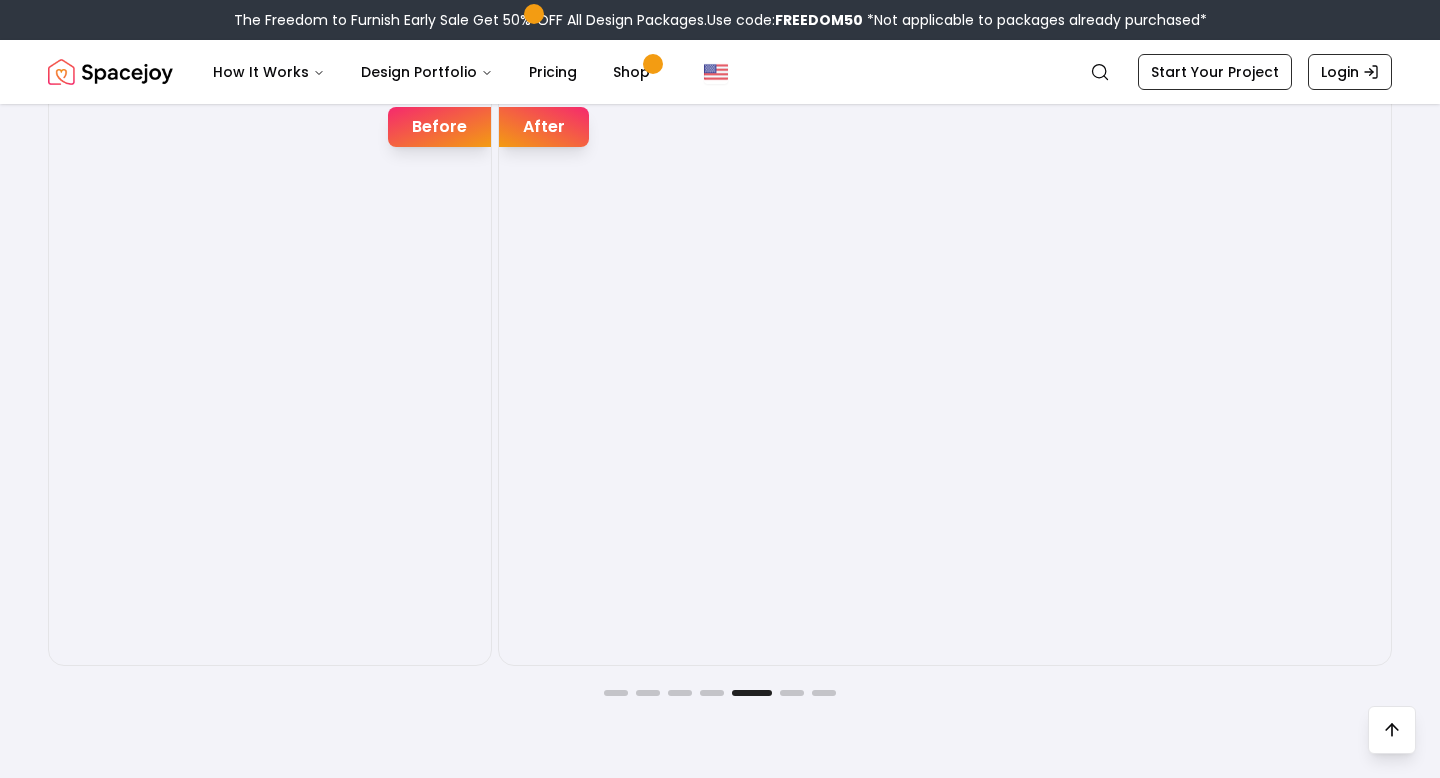 scroll, scrollTop: 3291, scrollLeft: 0, axis: vertical 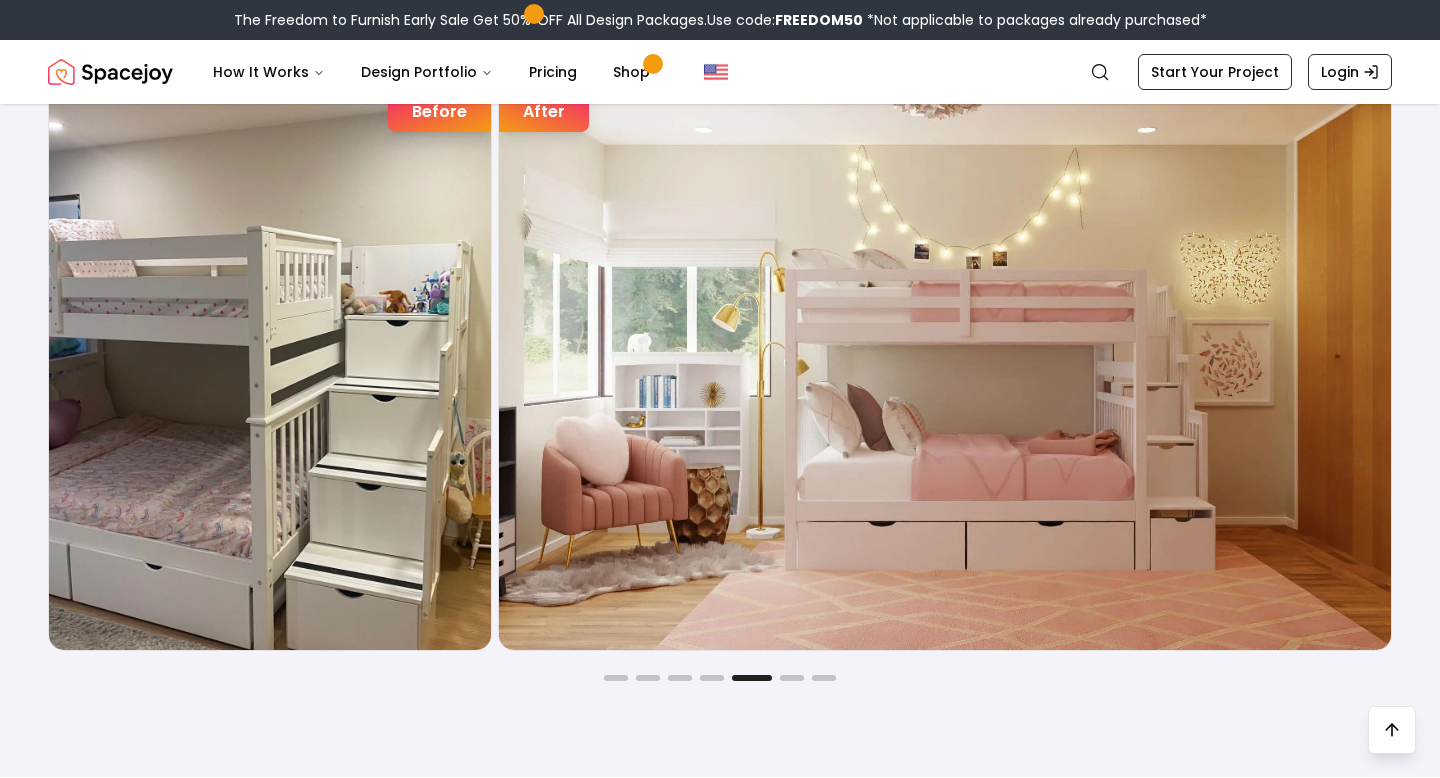 click on "Joyful Befores and Afters Before After Before After Before After Before After Before After Before After Before After" at bounding box center (720, 330) 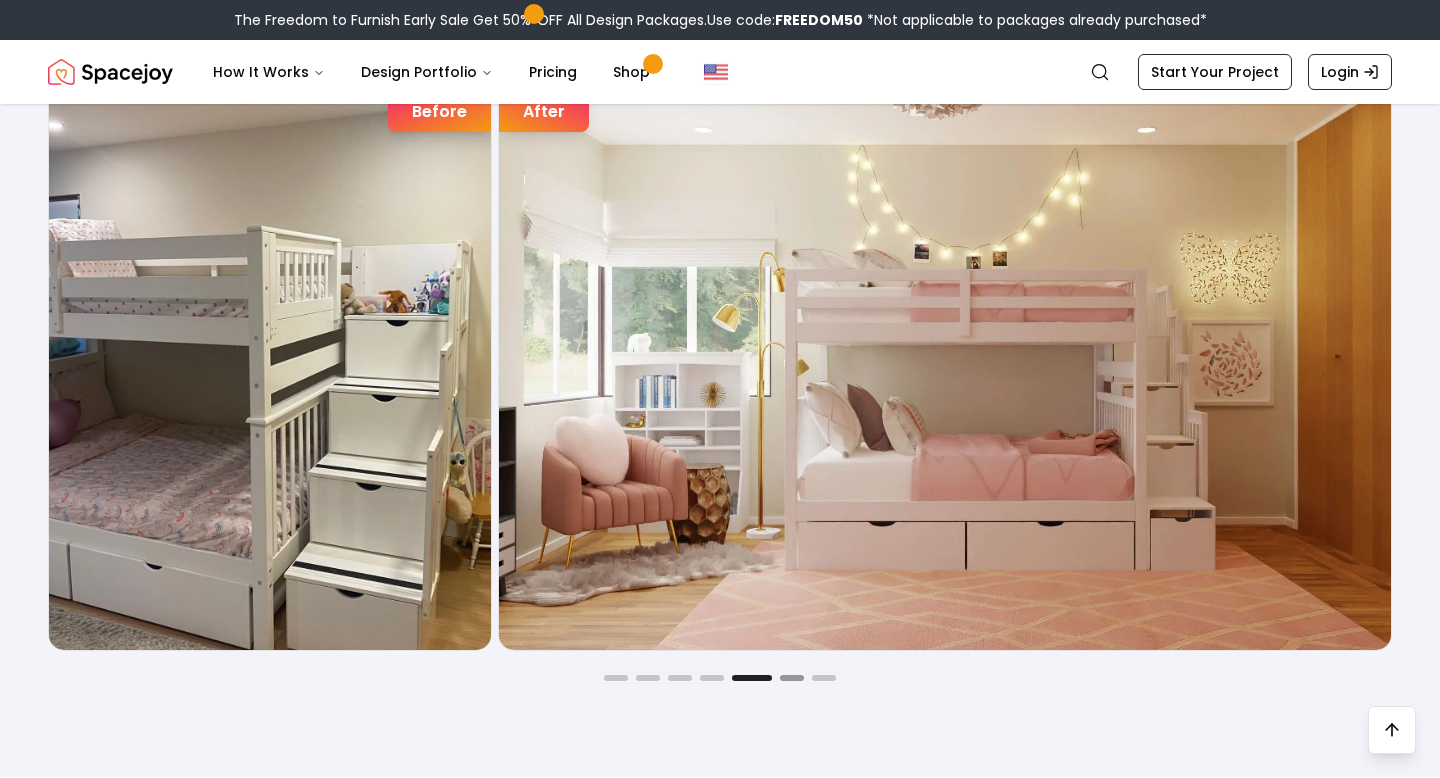 click at bounding box center [792, 678] 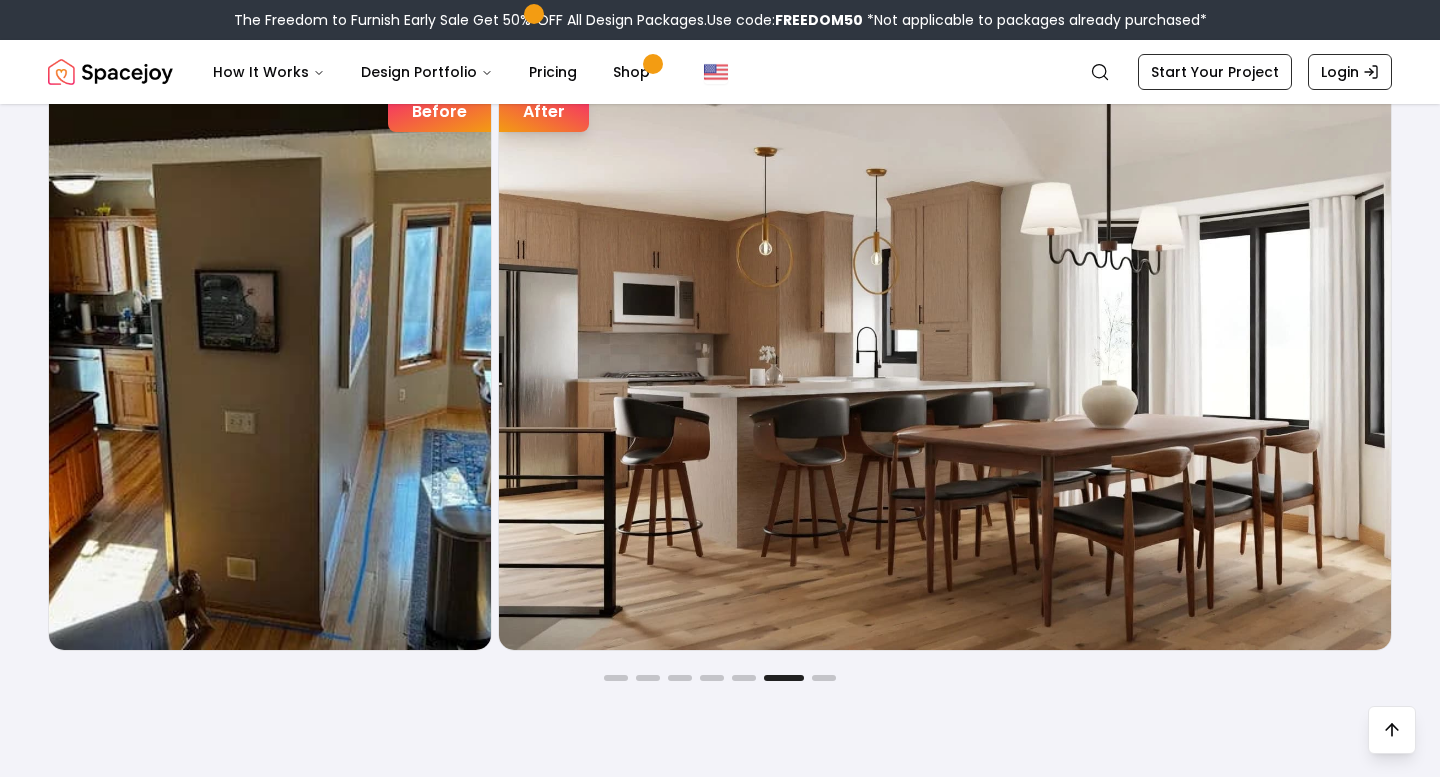 click on "Joyful Befores and Afters Before After Before After Before After Before After Before After Before After Before After" at bounding box center [720, 330] 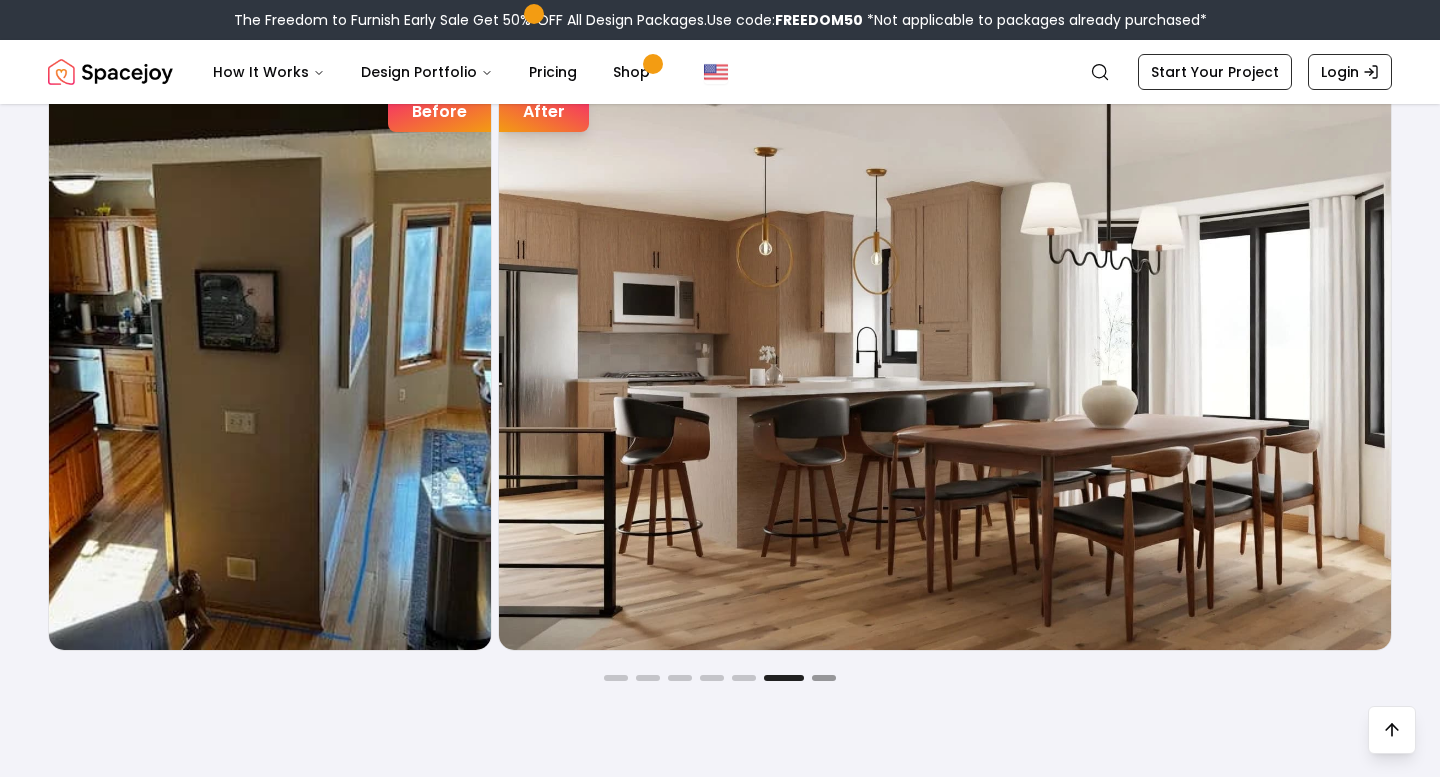 click at bounding box center [824, 678] 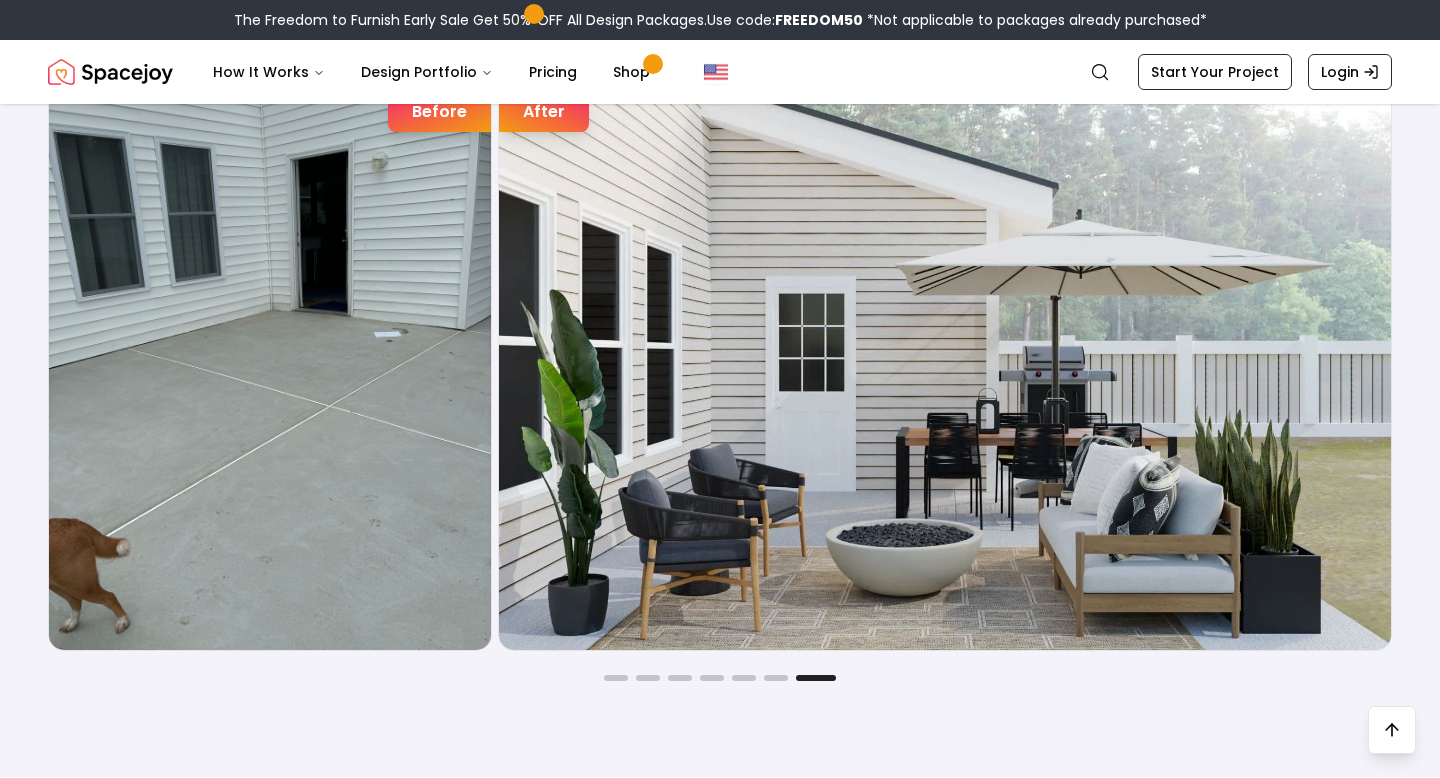 click on "Joyful Befores and Afters Before After Before After Before After Before After Before After Before After Before After" at bounding box center (720, 330) 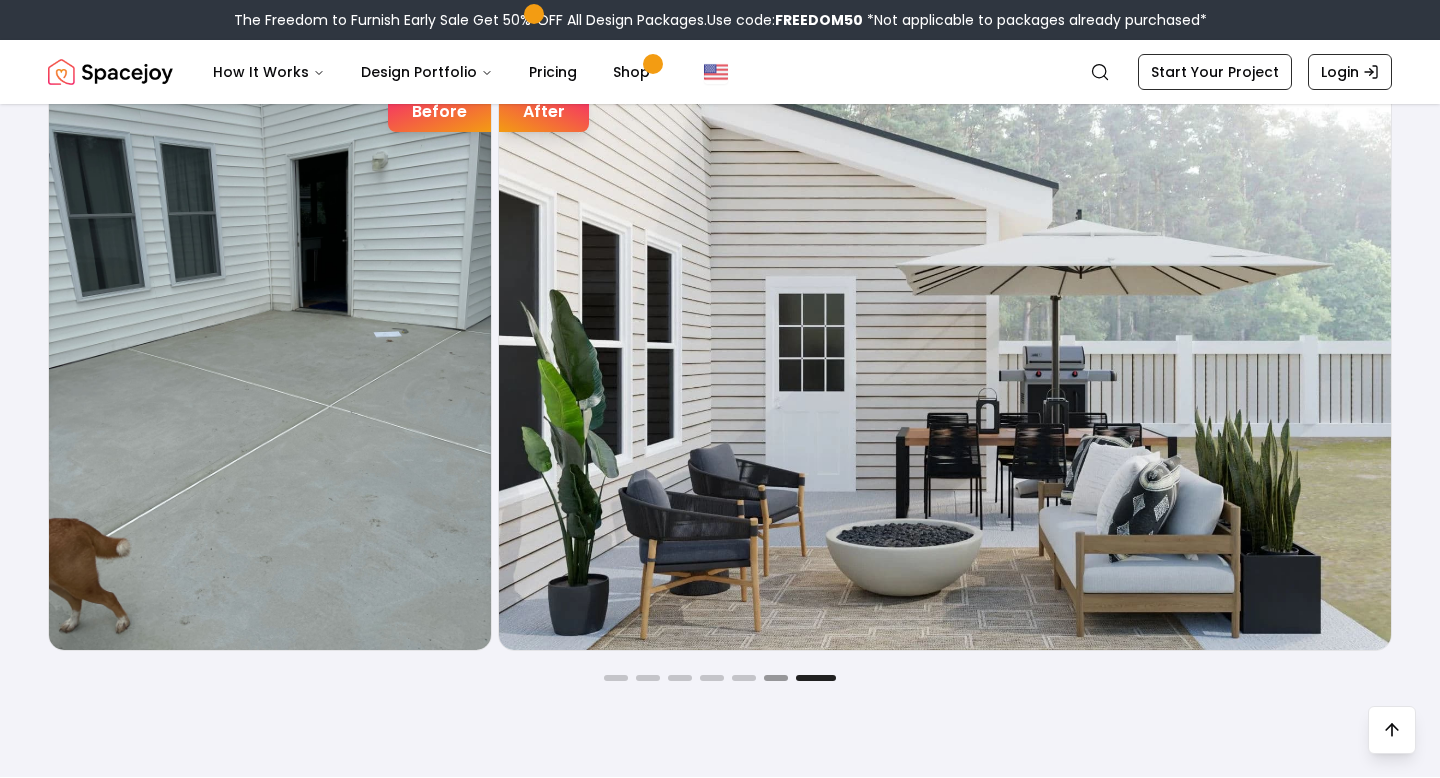 click at bounding box center (776, 678) 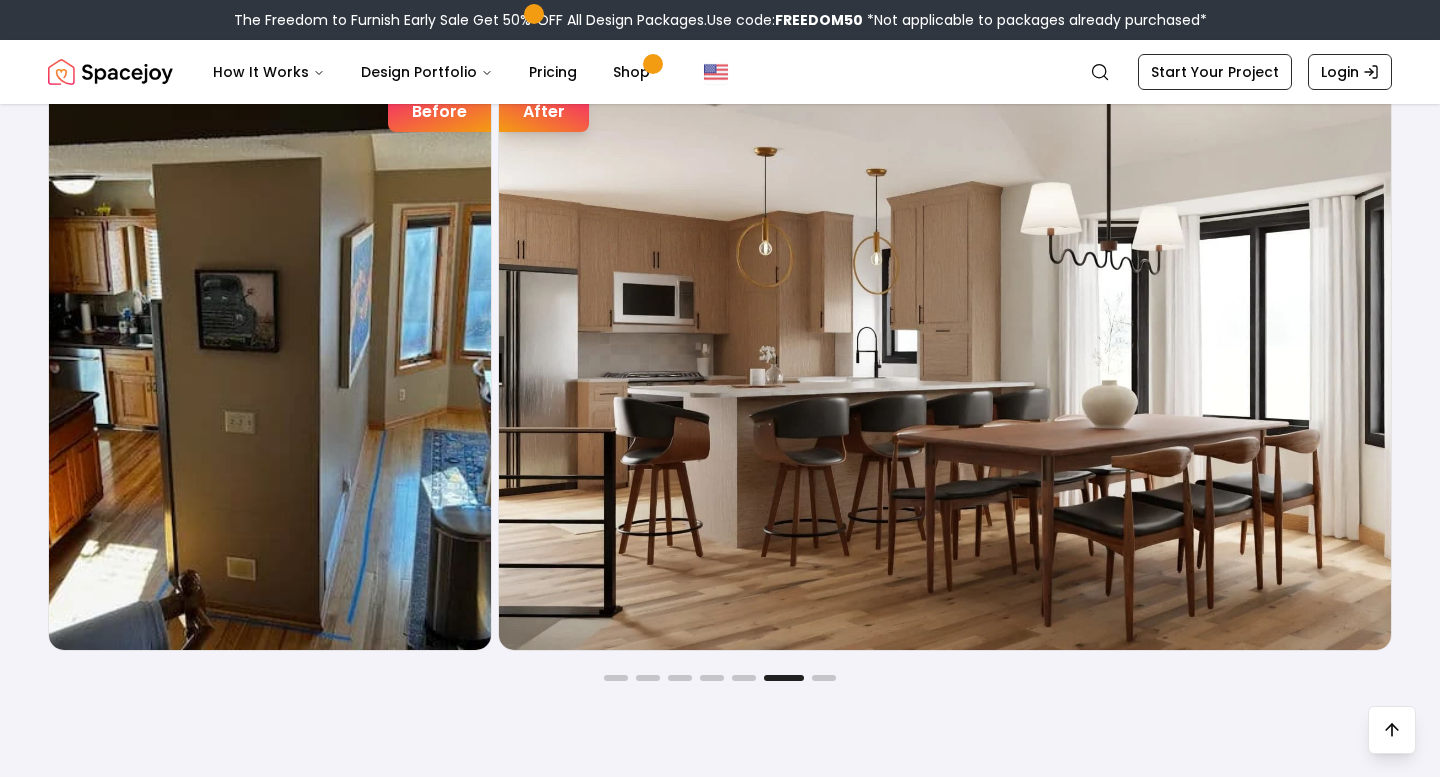 click at bounding box center [720, 678] 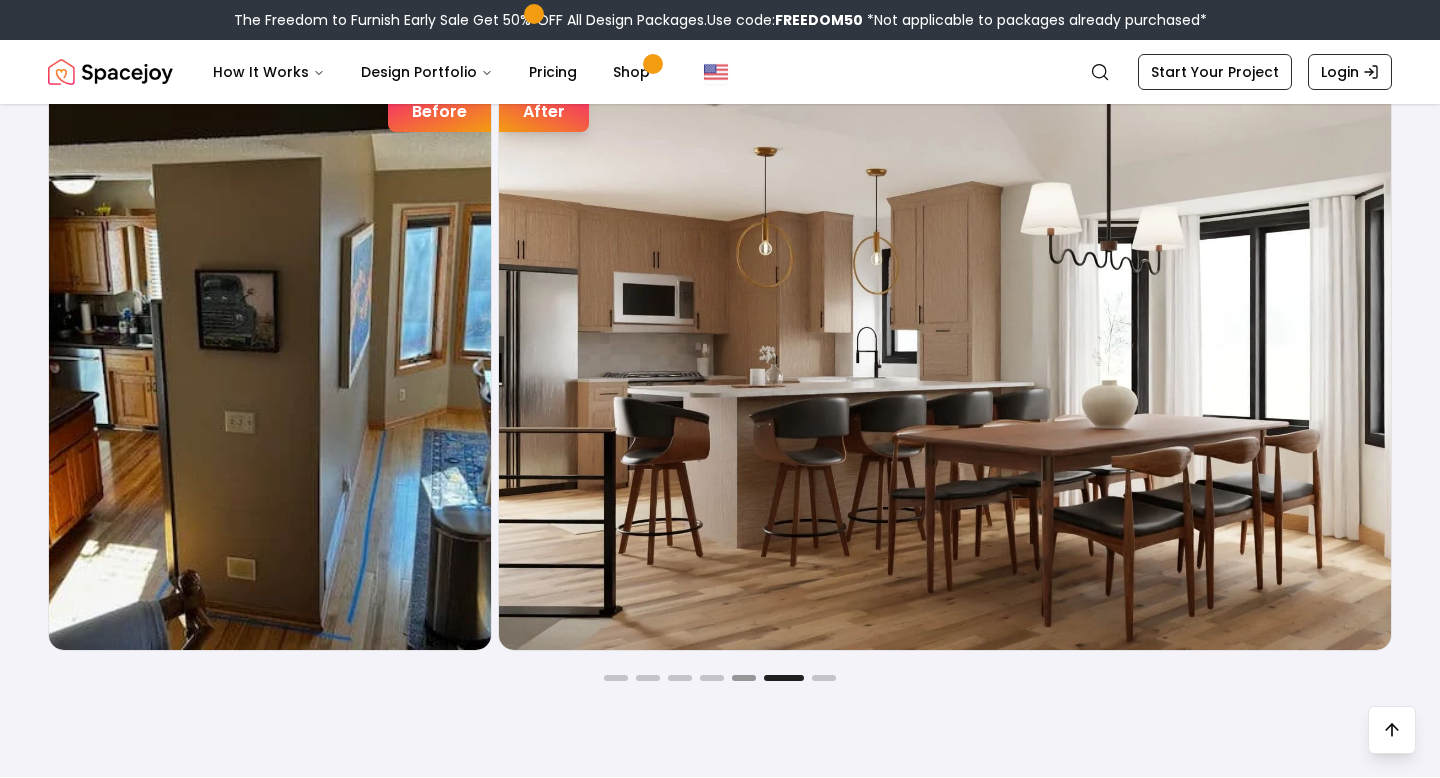 click at bounding box center (744, 678) 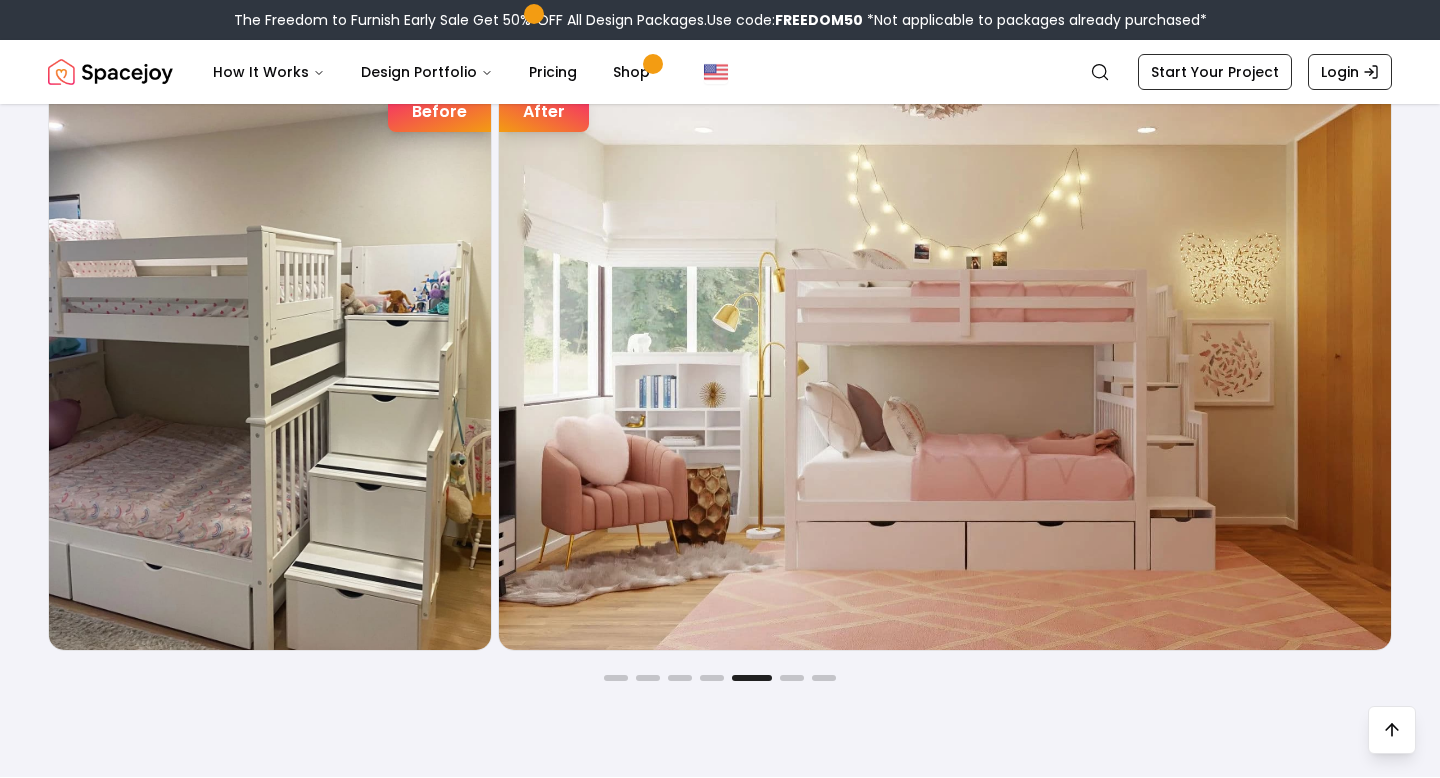 click on "Before After Before After Before After Before After Before After Before After Before After" at bounding box center [720, 370] 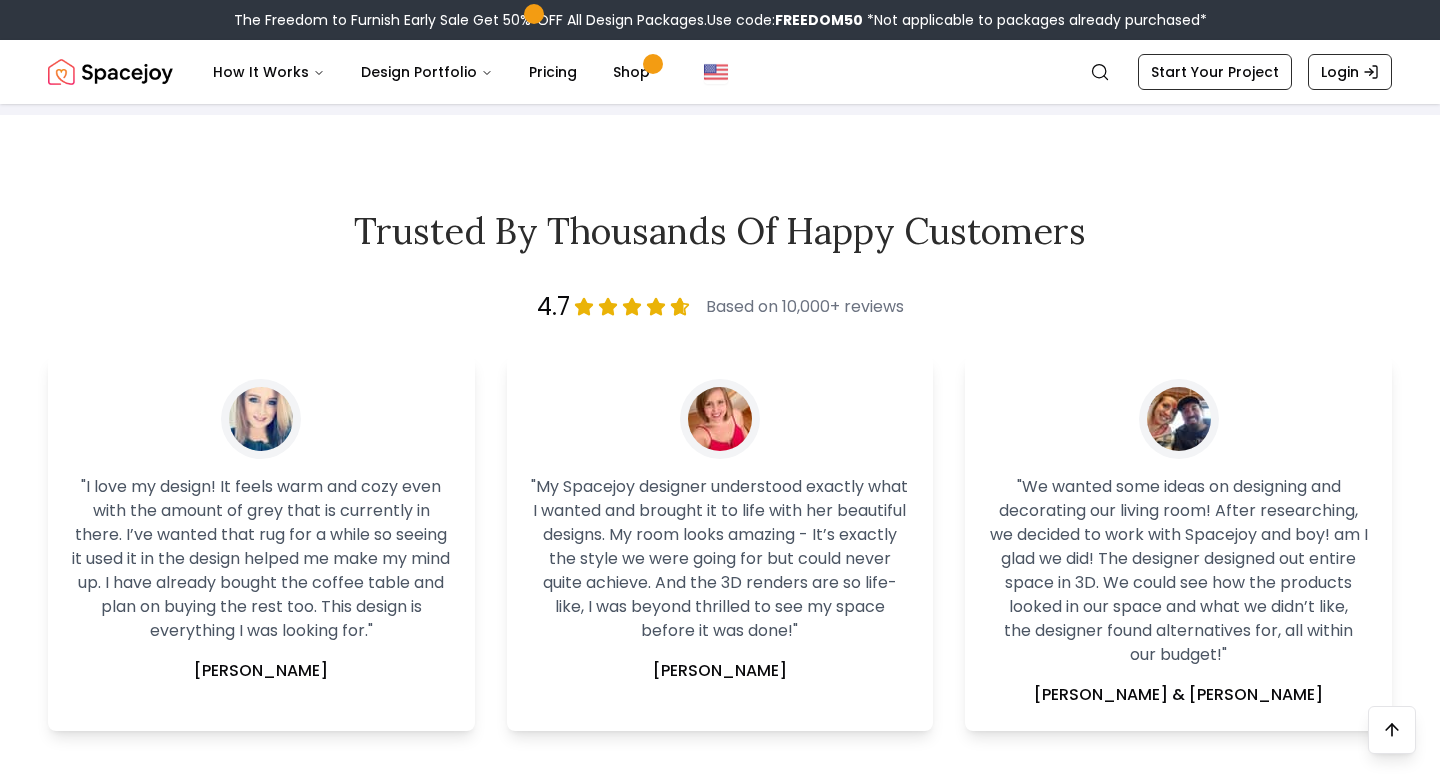 scroll, scrollTop: 4055, scrollLeft: 0, axis: vertical 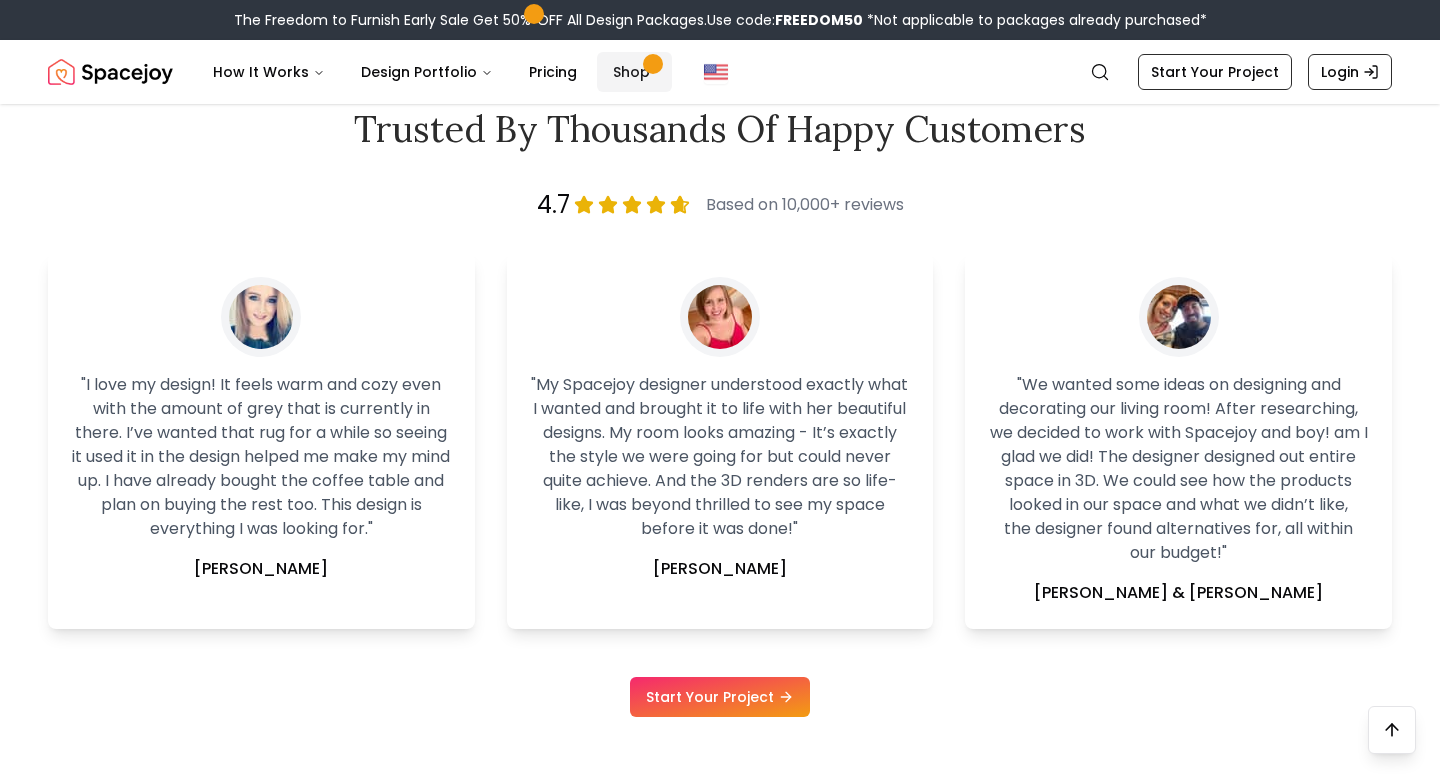 click on "Shop" at bounding box center (634, 72) 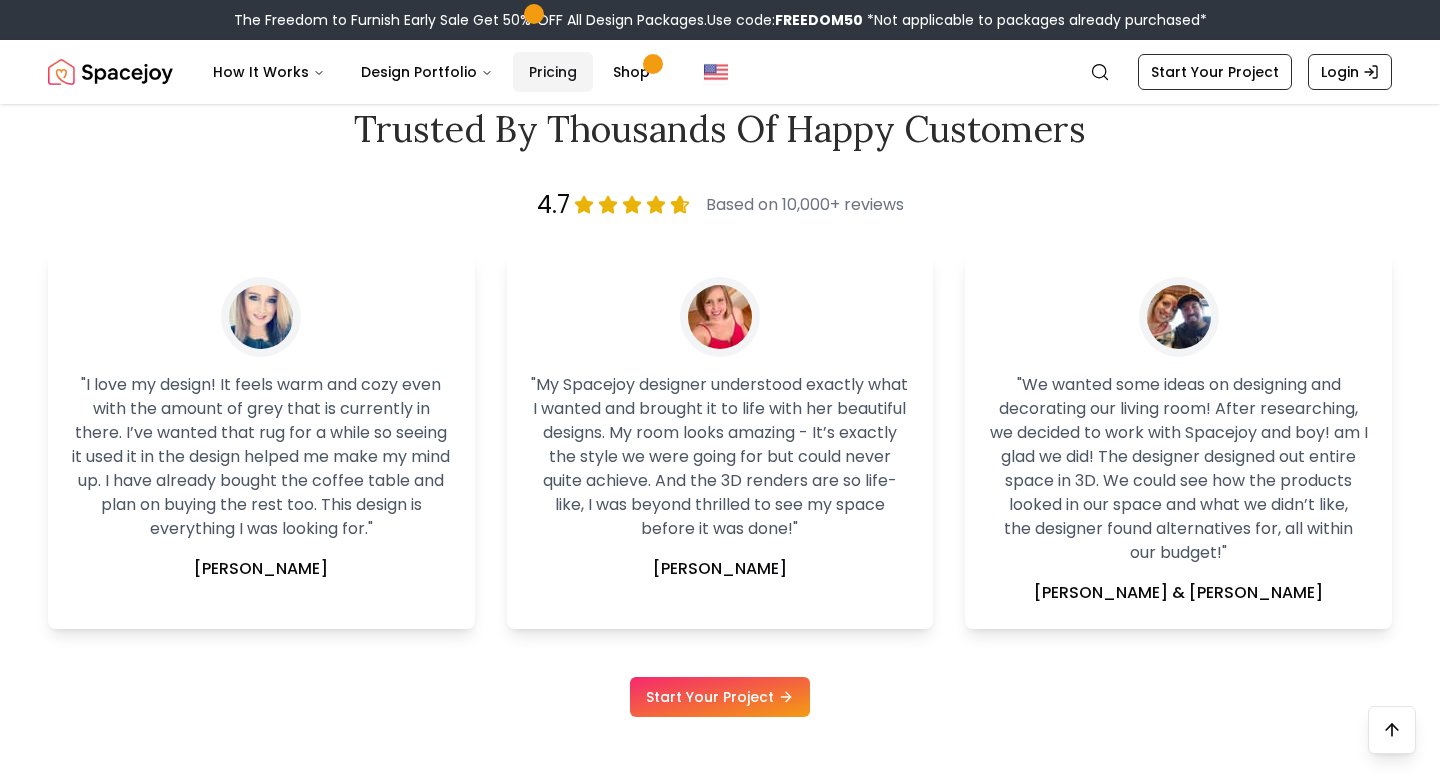 click on "Pricing" at bounding box center [553, 72] 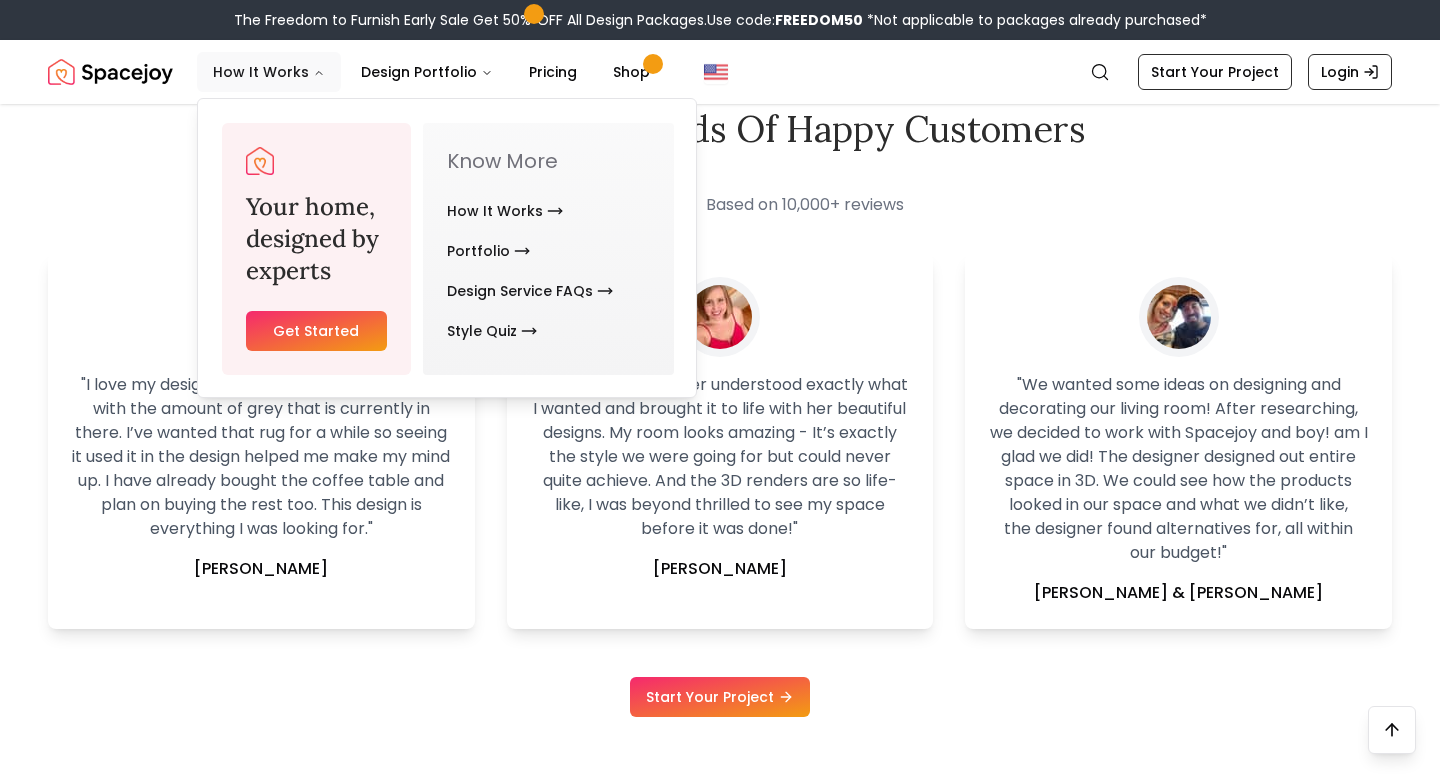 click on "How It Works" at bounding box center [269, 72] 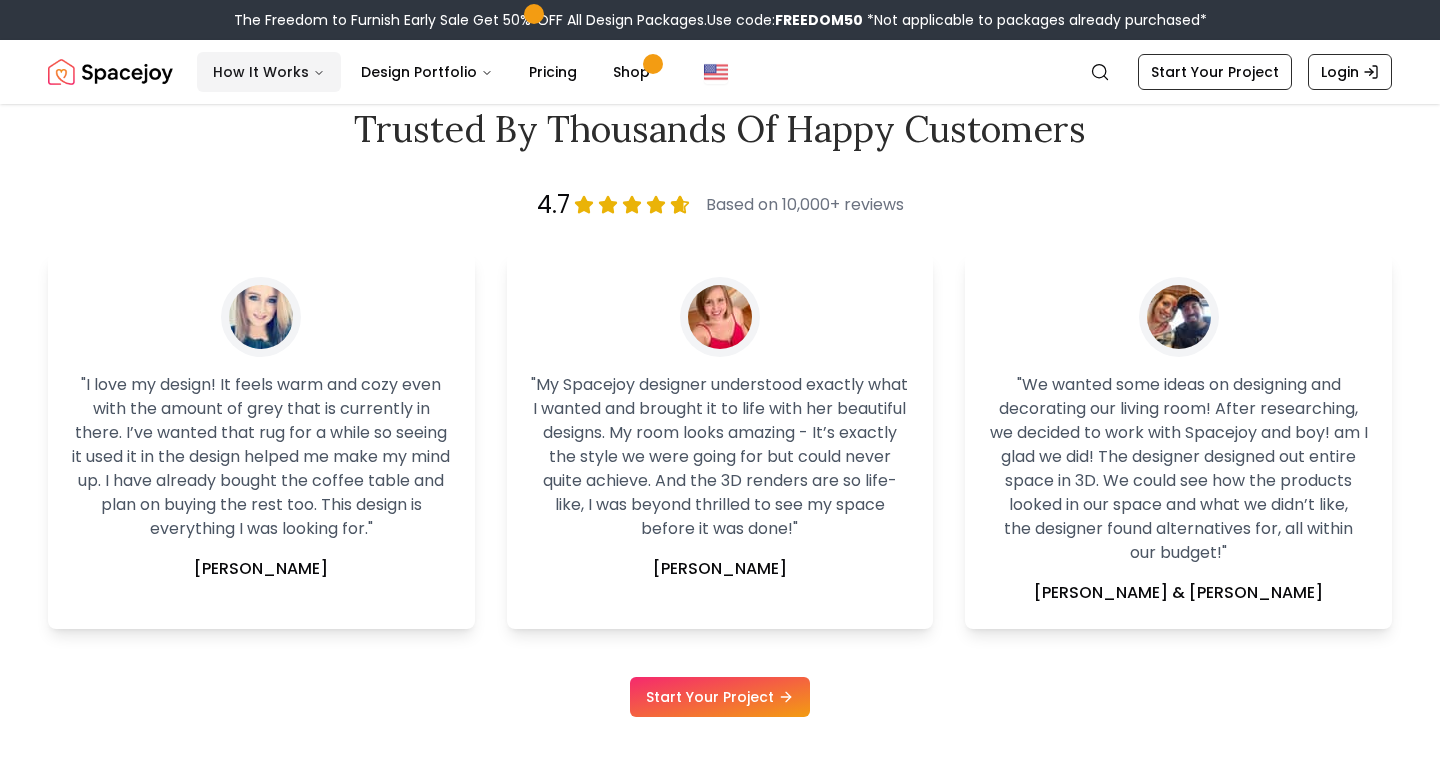 scroll, scrollTop: 0, scrollLeft: 0, axis: both 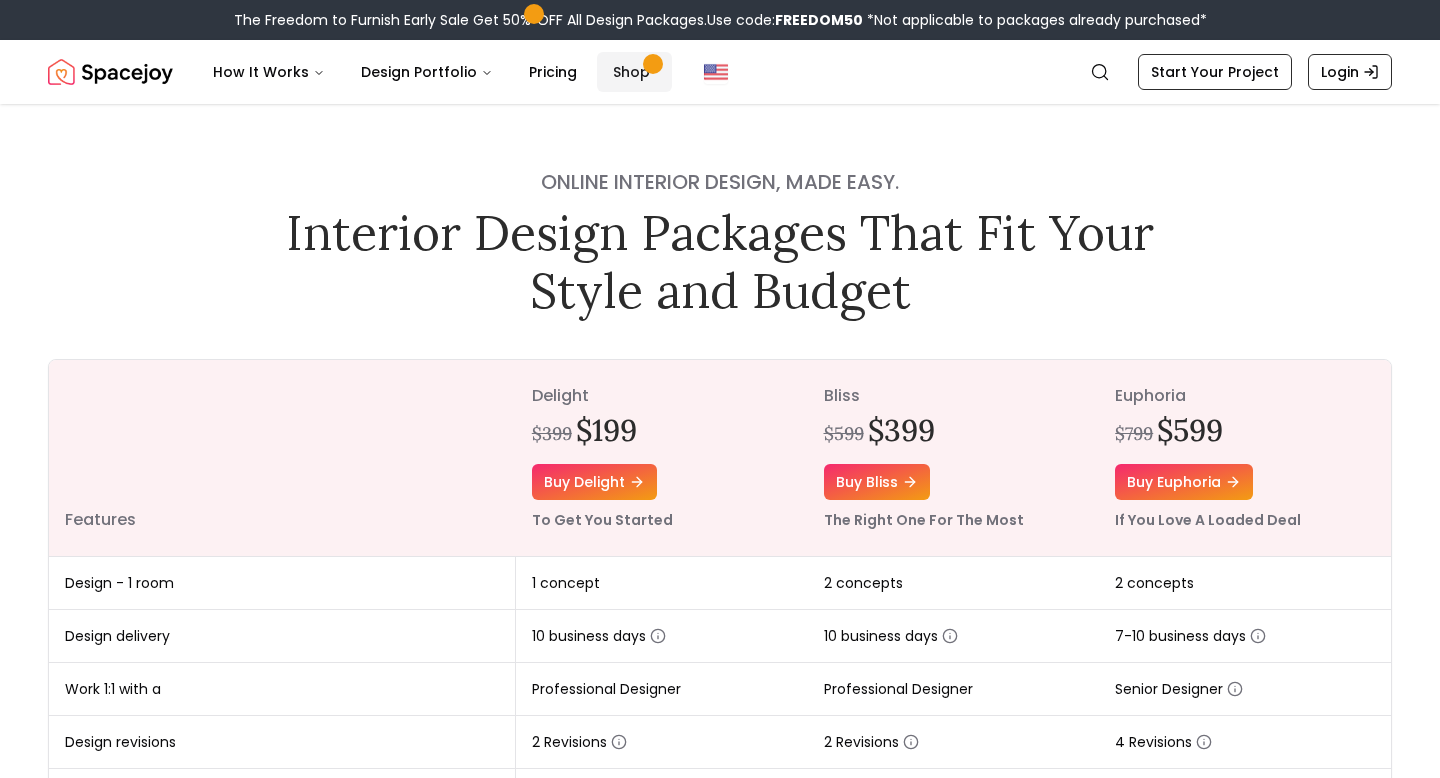click on "Shop" at bounding box center [634, 72] 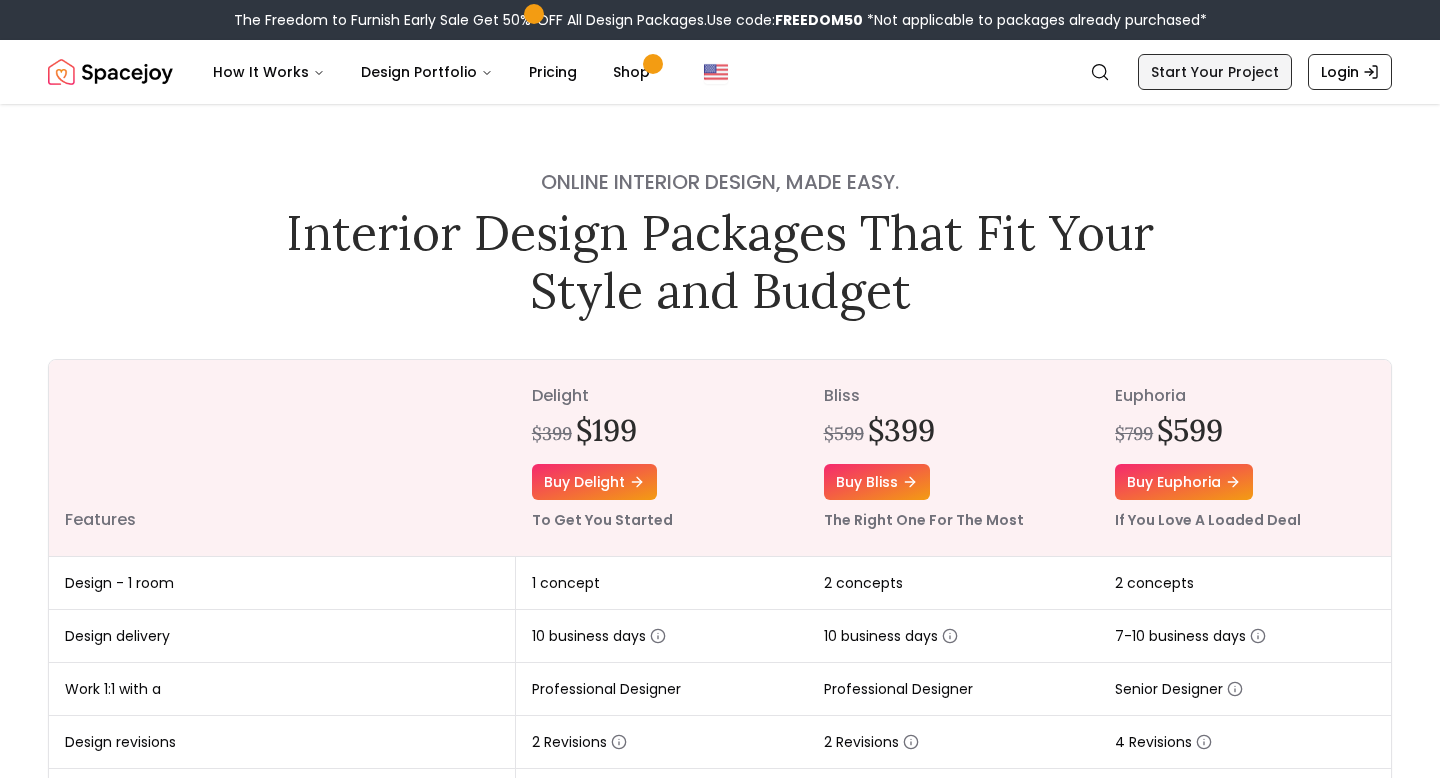 click on "Start Your Project" at bounding box center [1215, 72] 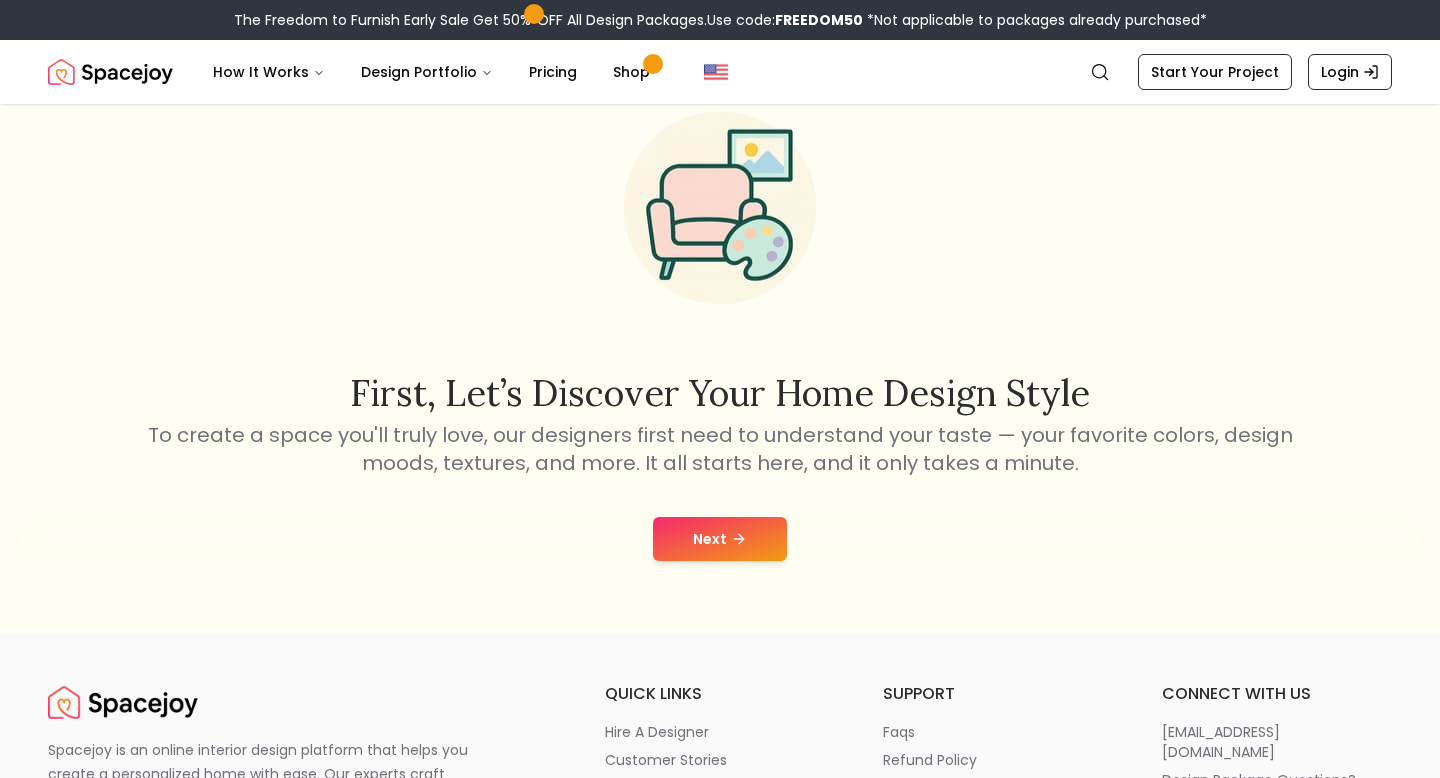 scroll, scrollTop: 105, scrollLeft: 0, axis: vertical 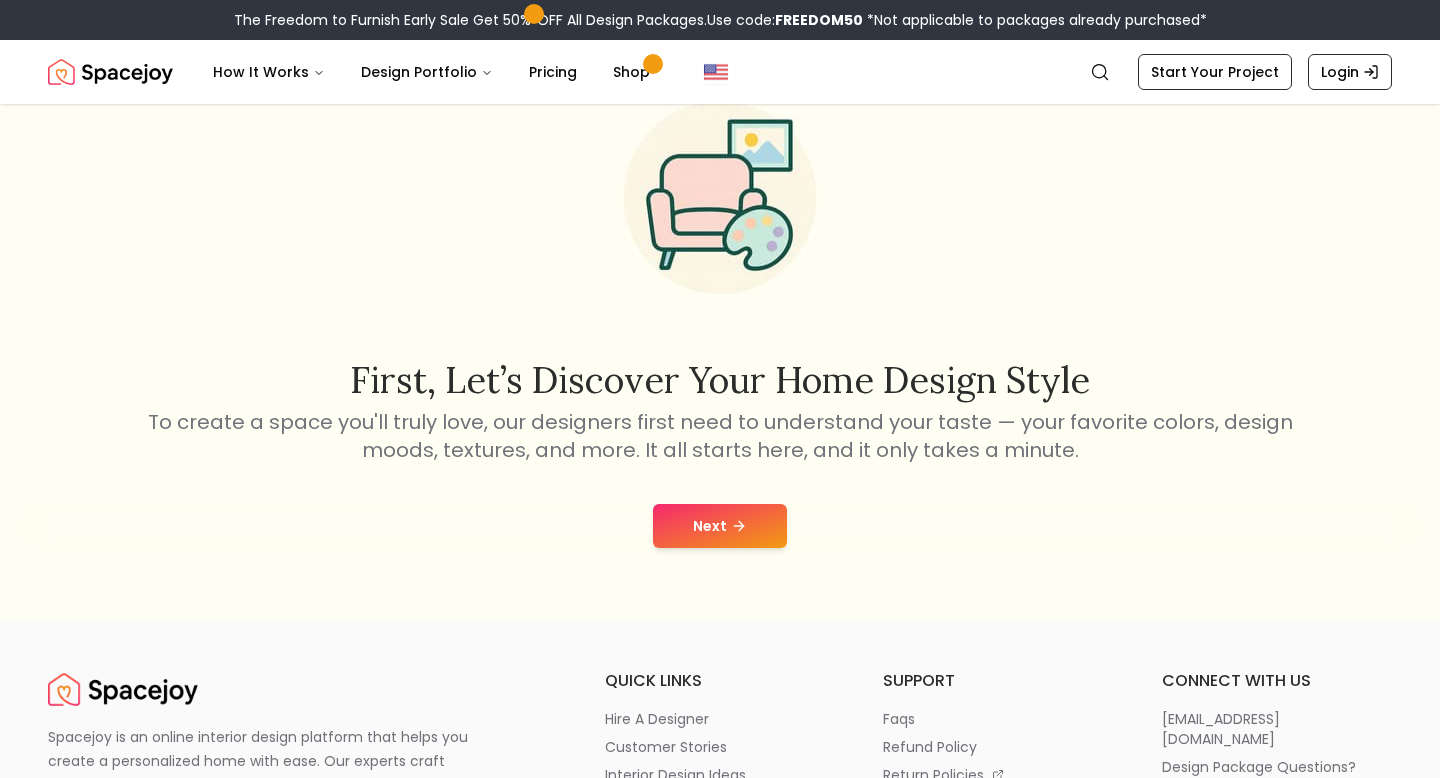 click on "Next" at bounding box center [720, 526] 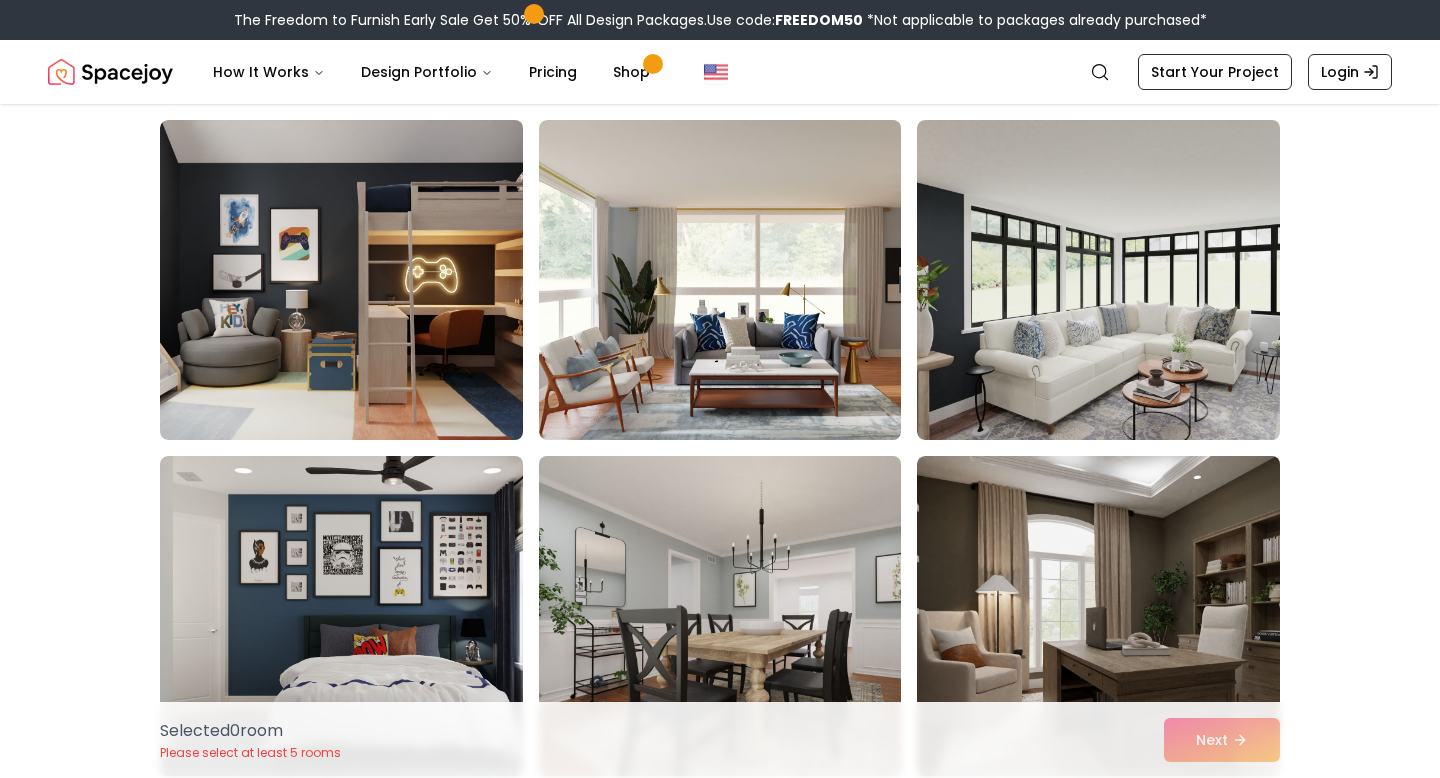 scroll, scrollTop: 500, scrollLeft: 0, axis: vertical 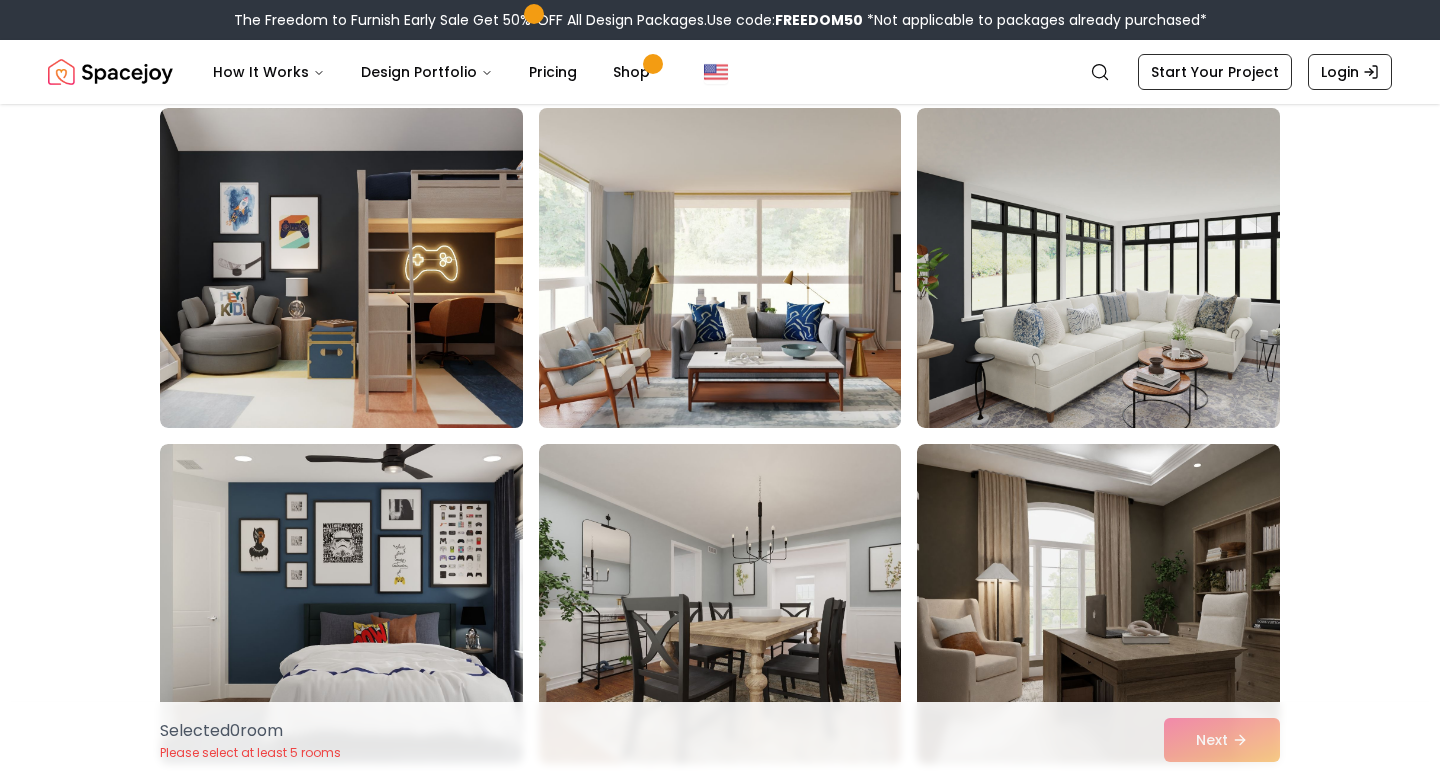 click at bounding box center [739, 268] 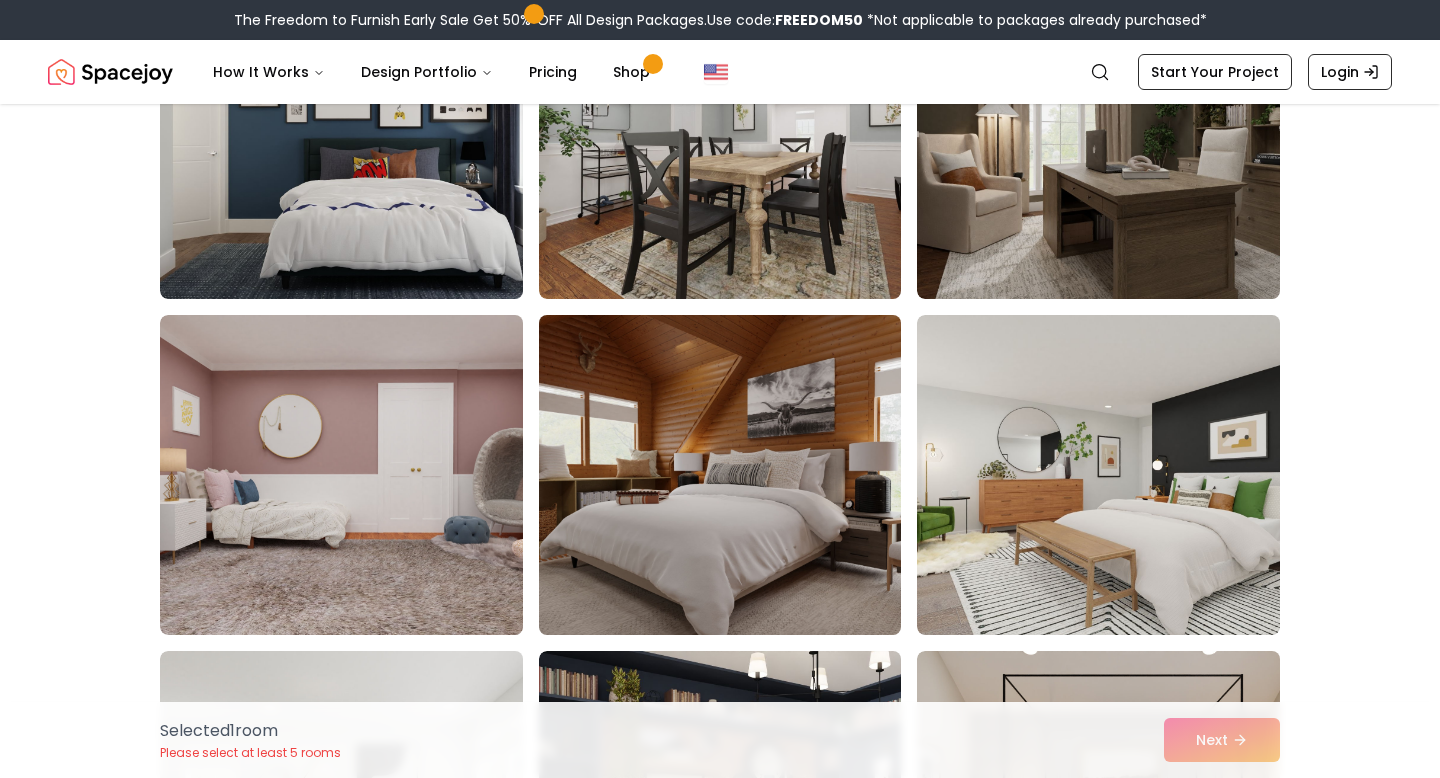 scroll, scrollTop: 997, scrollLeft: 0, axis: vertical 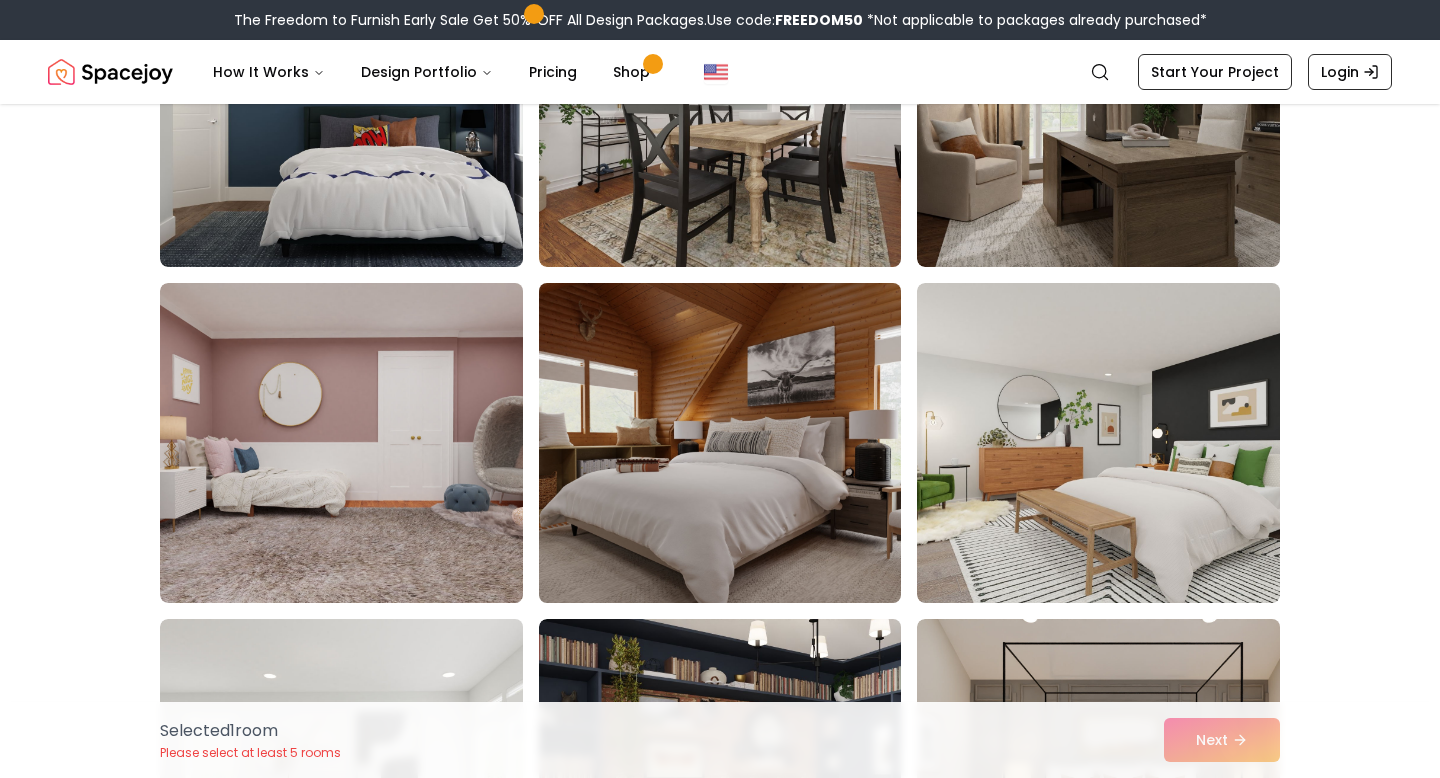 click at bounding box center (739, 443) 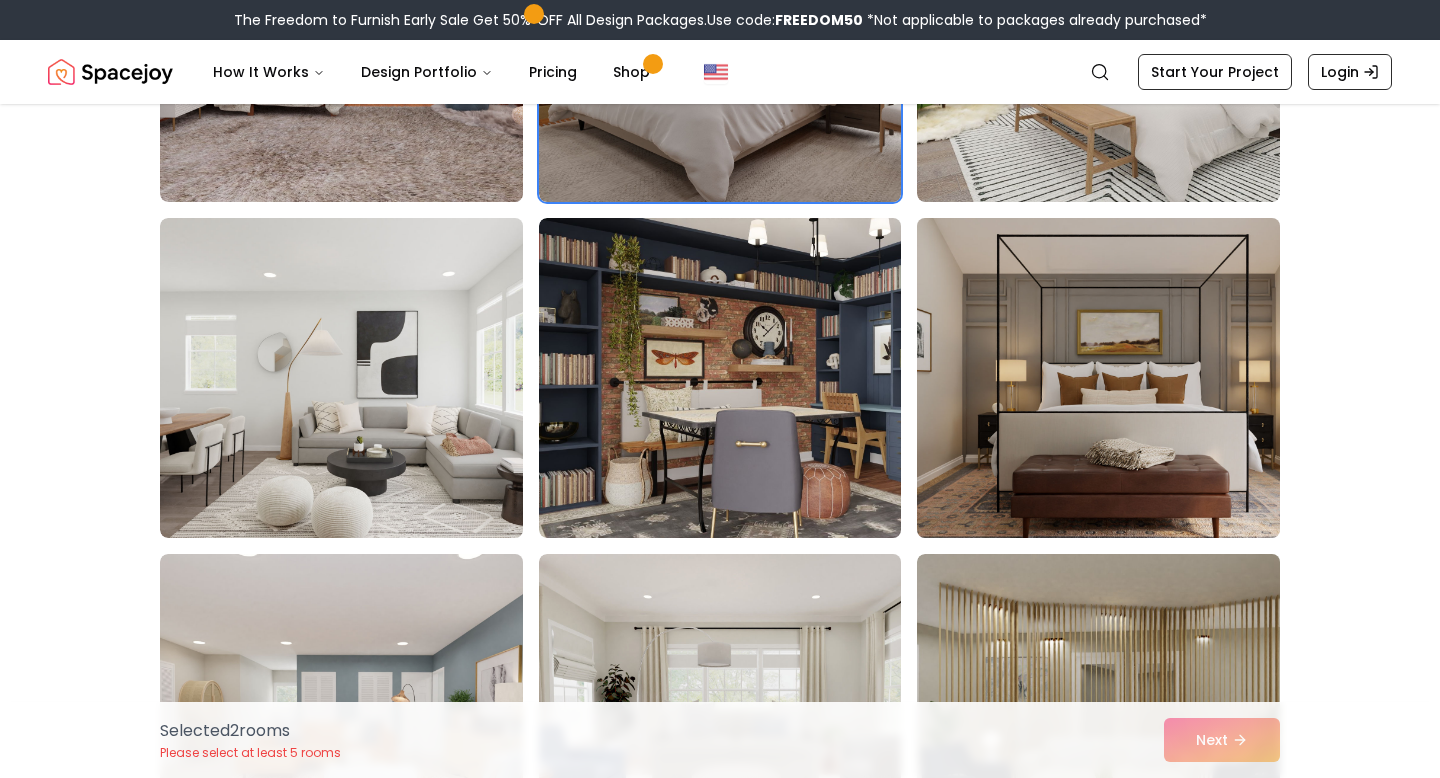scroll, scrollTop: 1412, scrollLeft: 0, axis: vertical 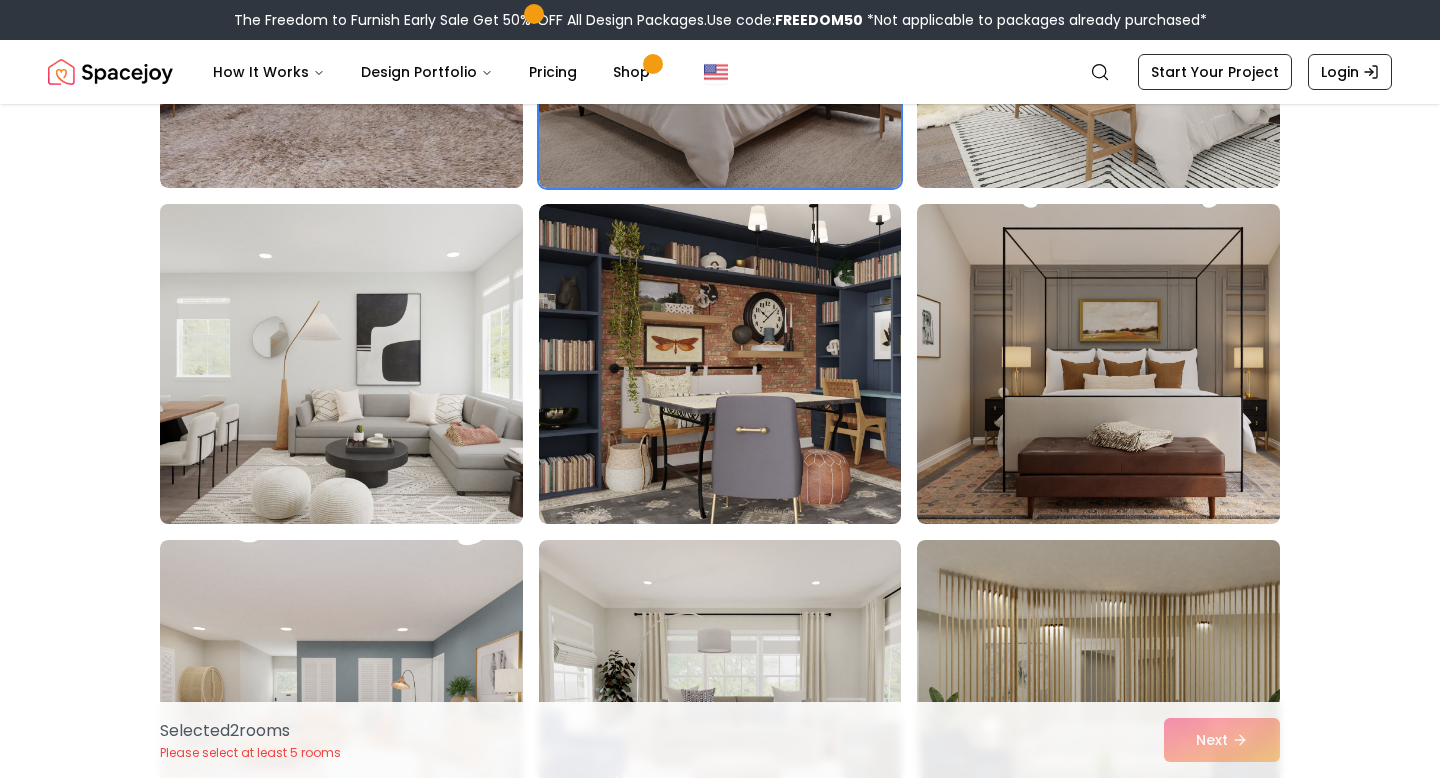 click at bounding box center [360, 364] 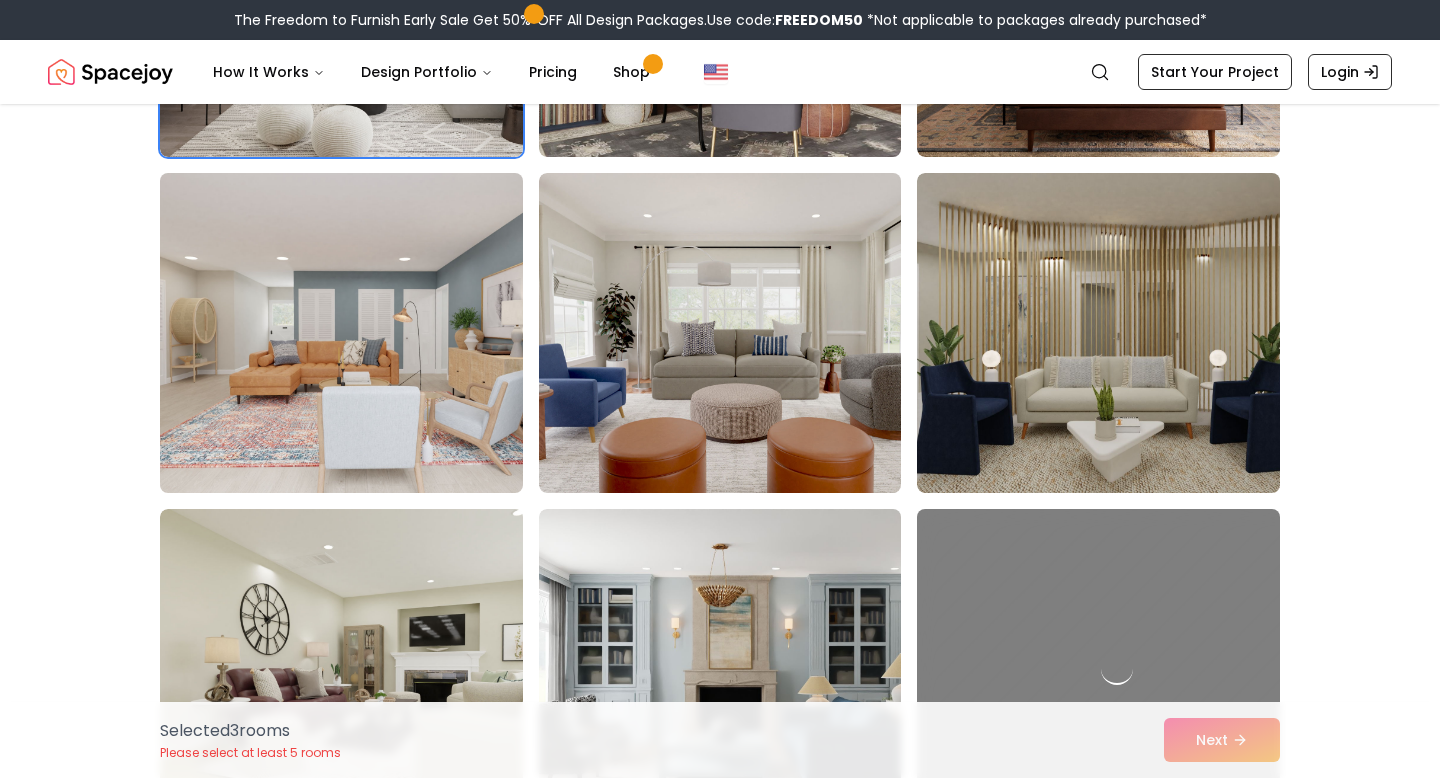 scroll, scrollTop: 1848, scrollLeft: 0, axis: vertical 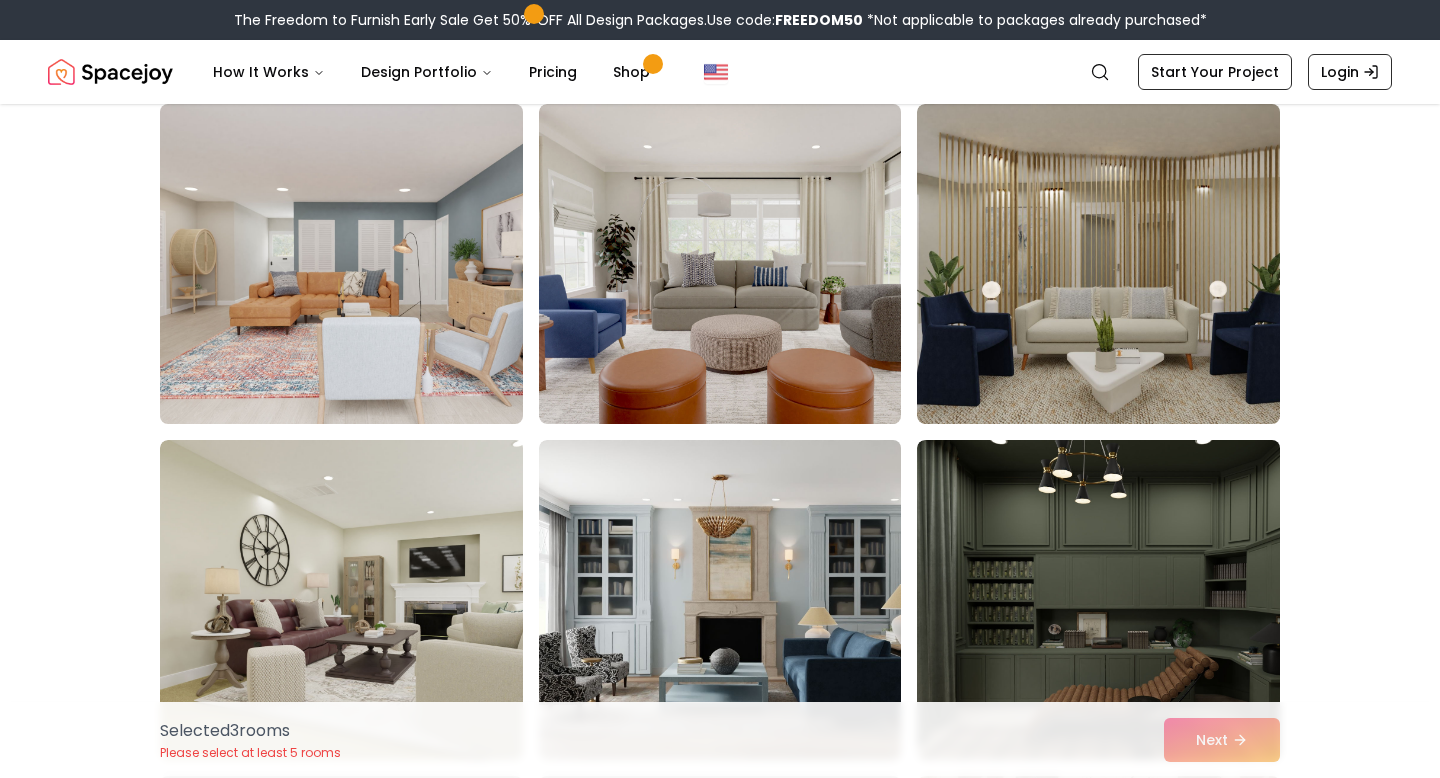 click at bounding box center [360, 264] 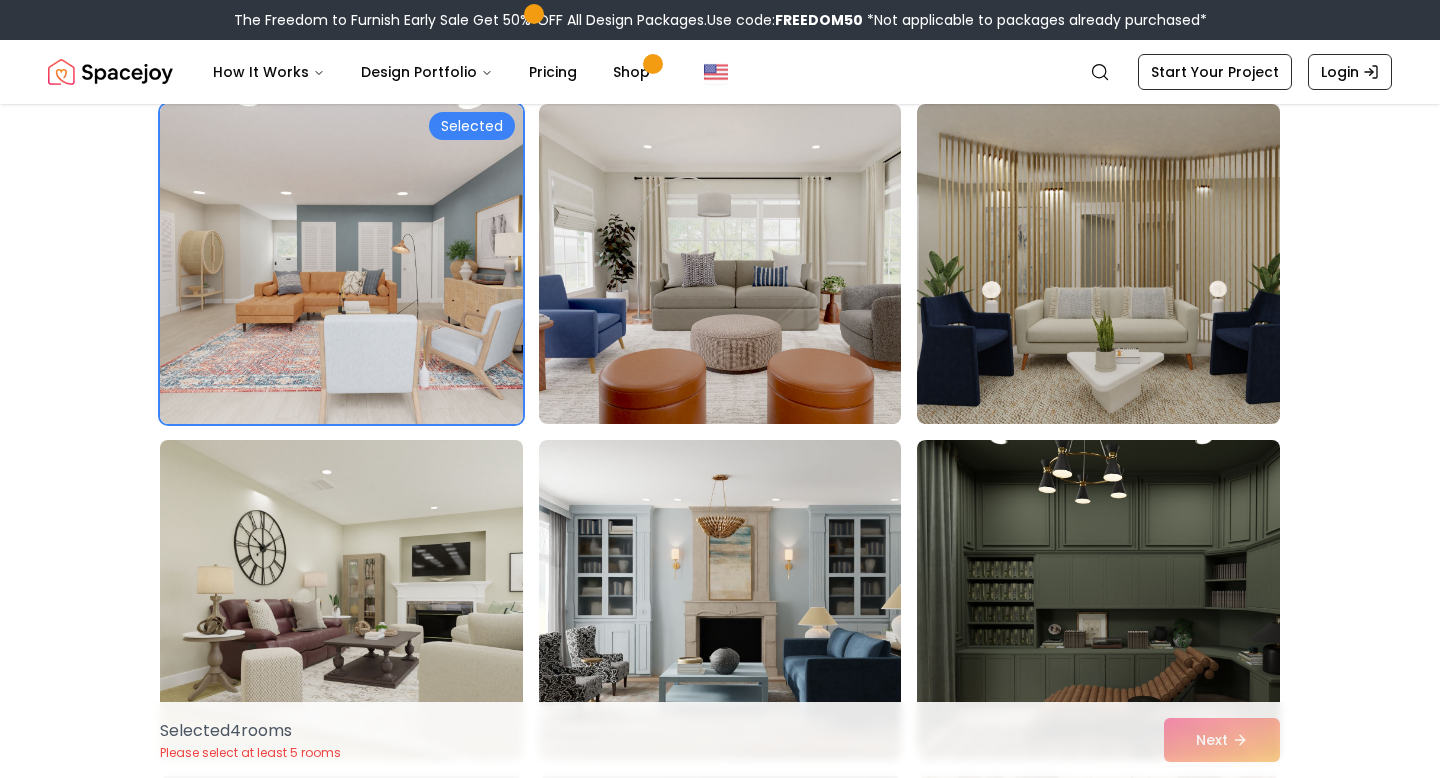 click at bounding box center [360, 600] 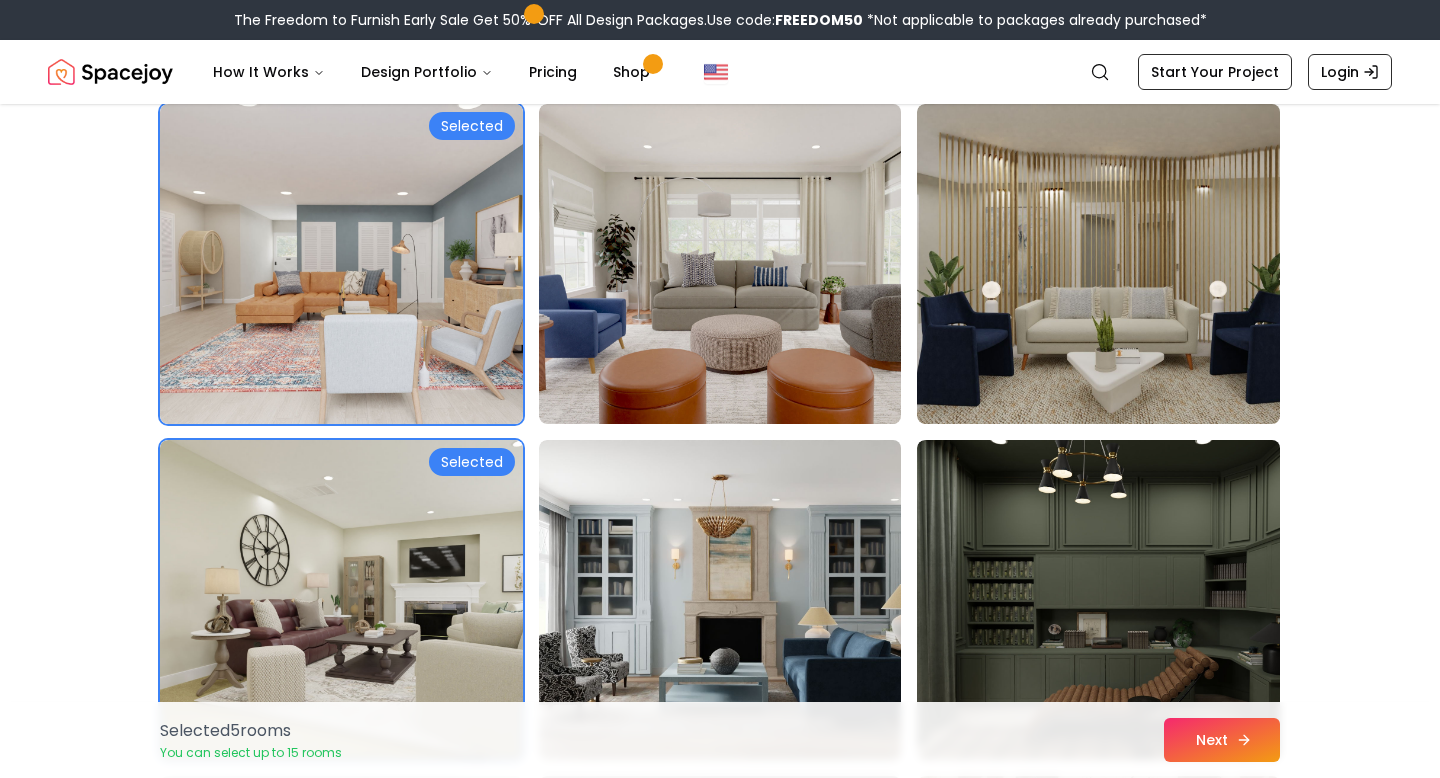 click on "Next" at bounding box center (1222, 740) 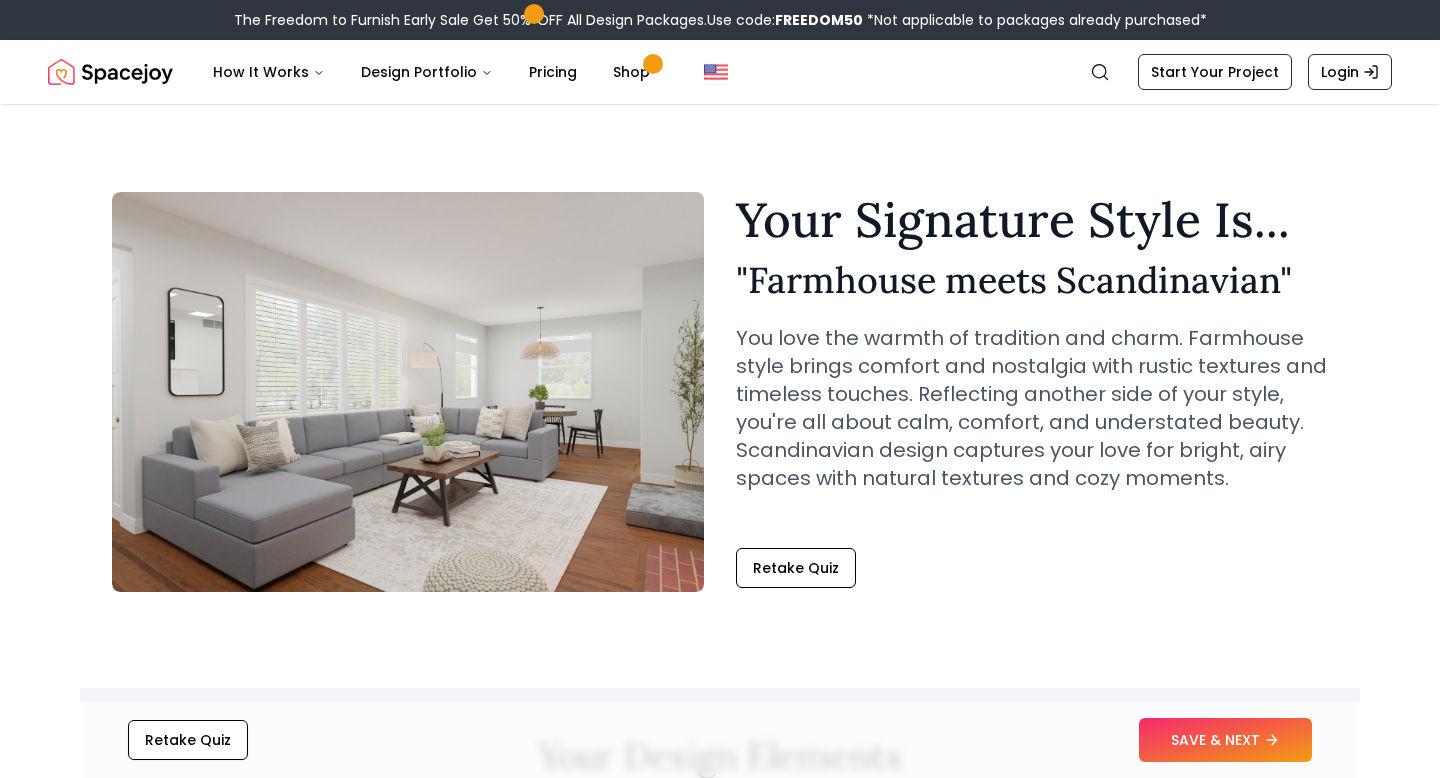 scroll, scrollTop: 0, scrollLeft: 0, axis: both 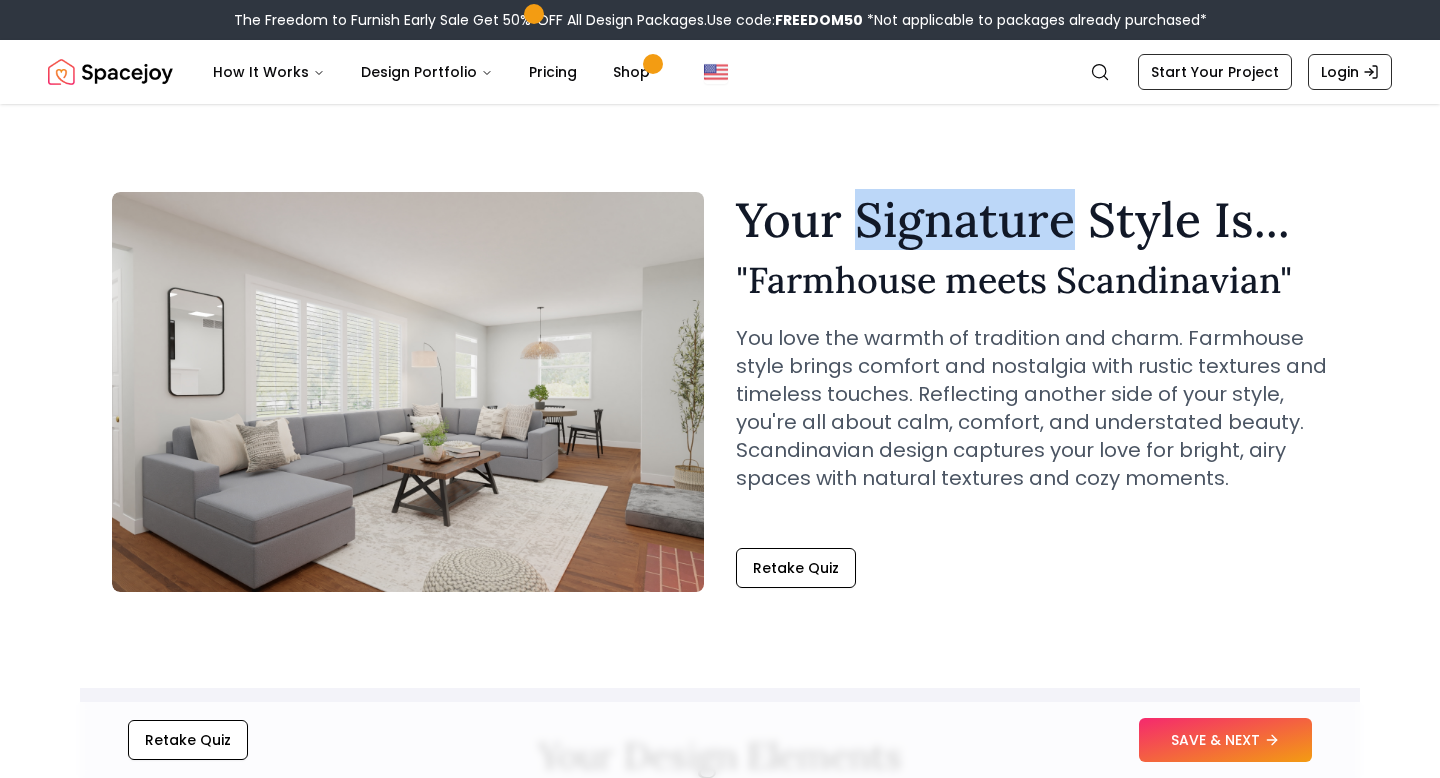 click on "Your Signature Style Is..." at bounding box center [1032, 220] 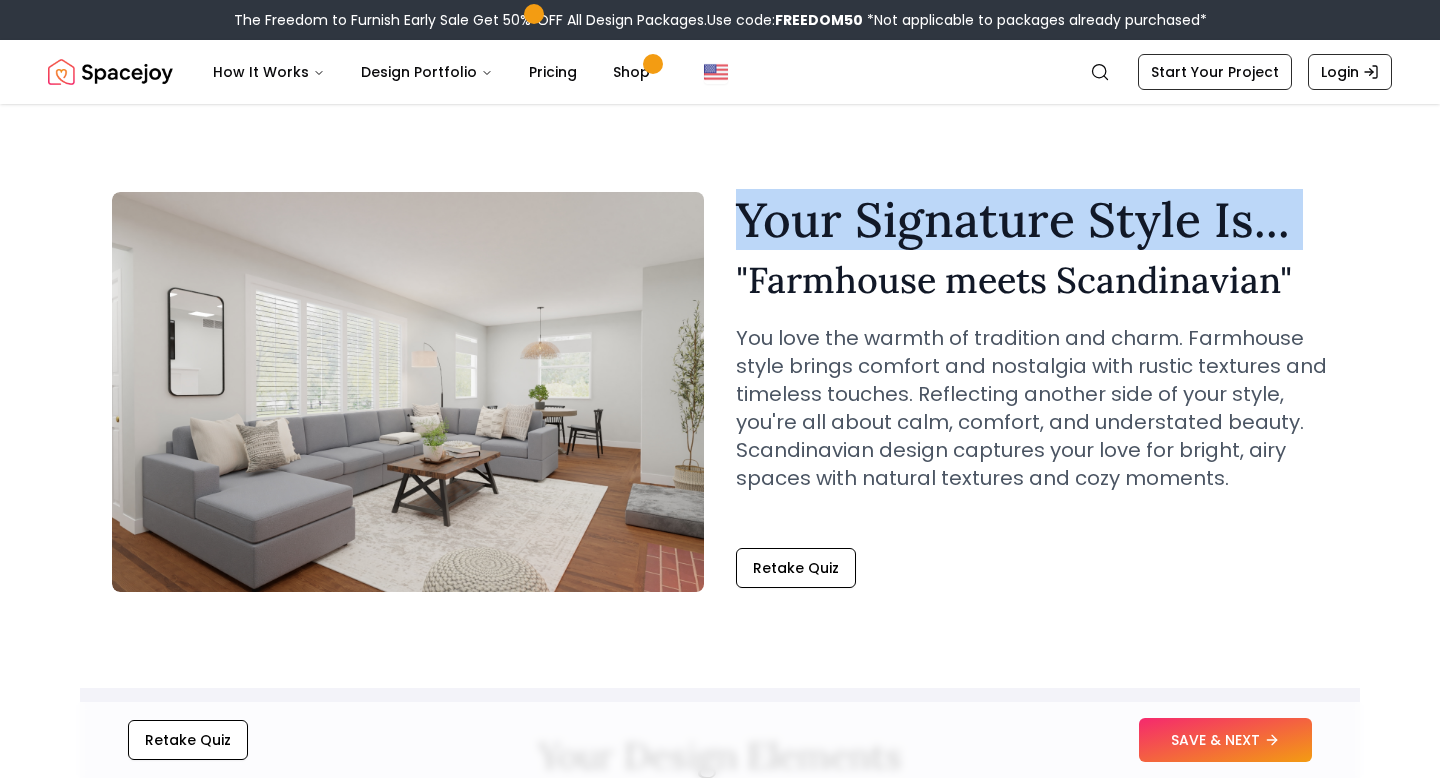 click on "Your Signature Style Is..." at bounding box center (1032, 220) 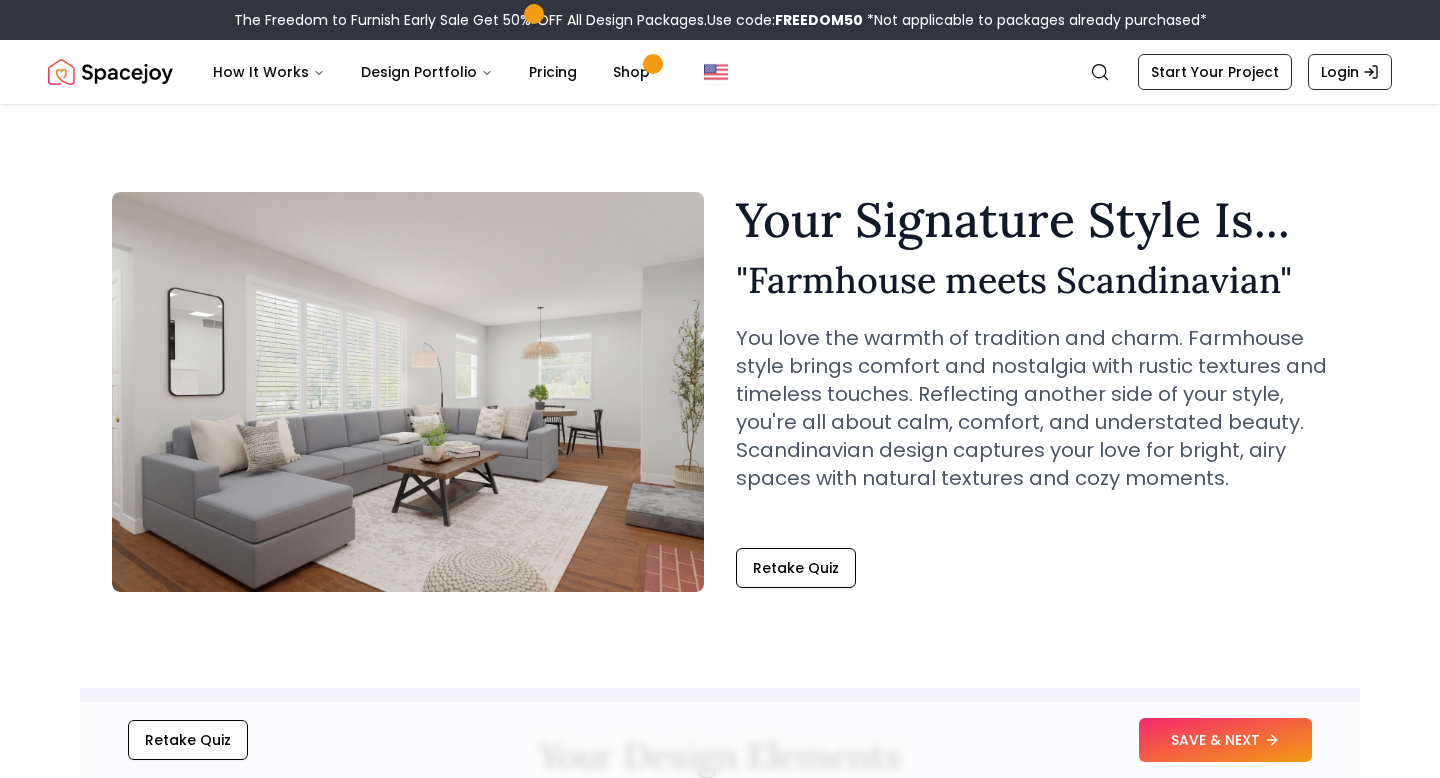click on "Your Signature Style Is..." at bounding box center [1032, 220] 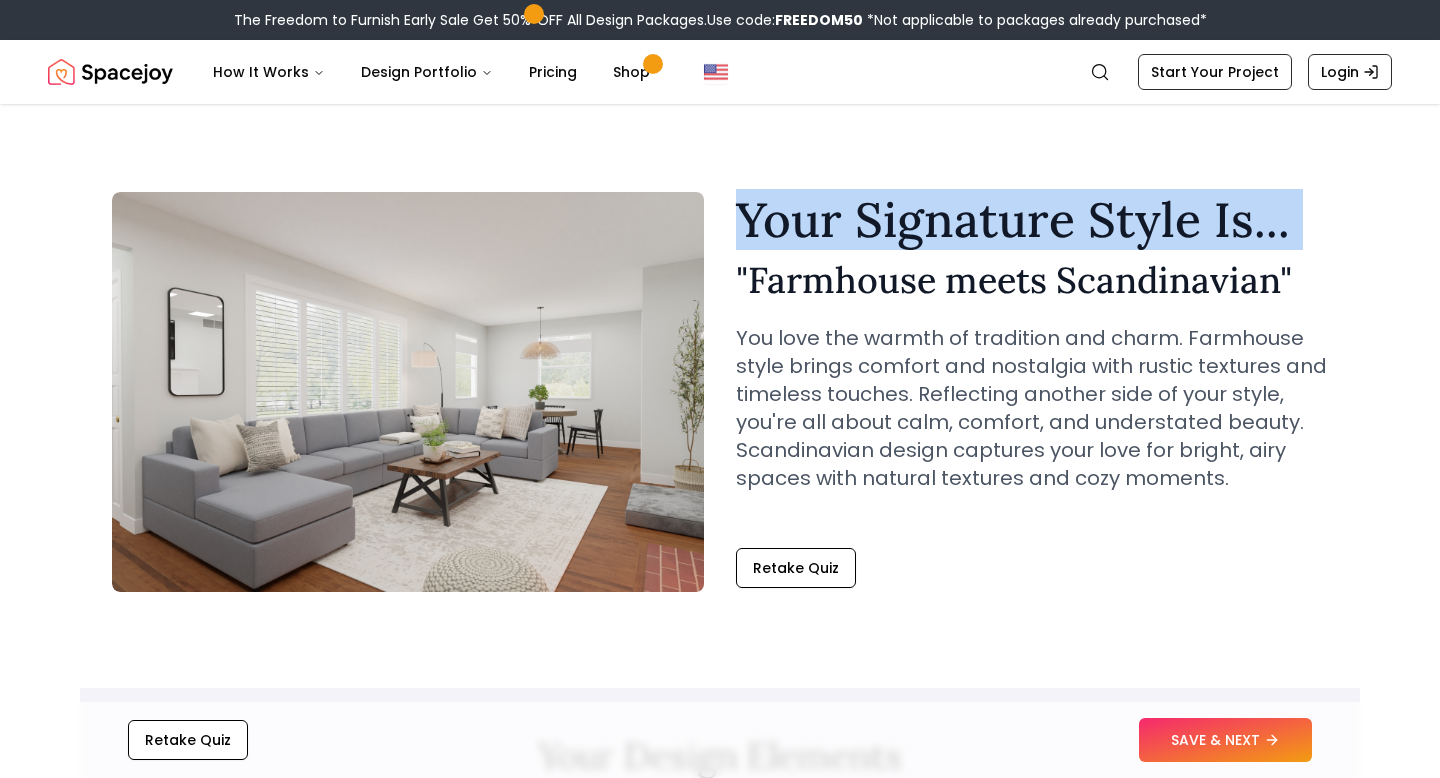 click on "Your Signature Style Is..." at bounding box center [1032, 220] 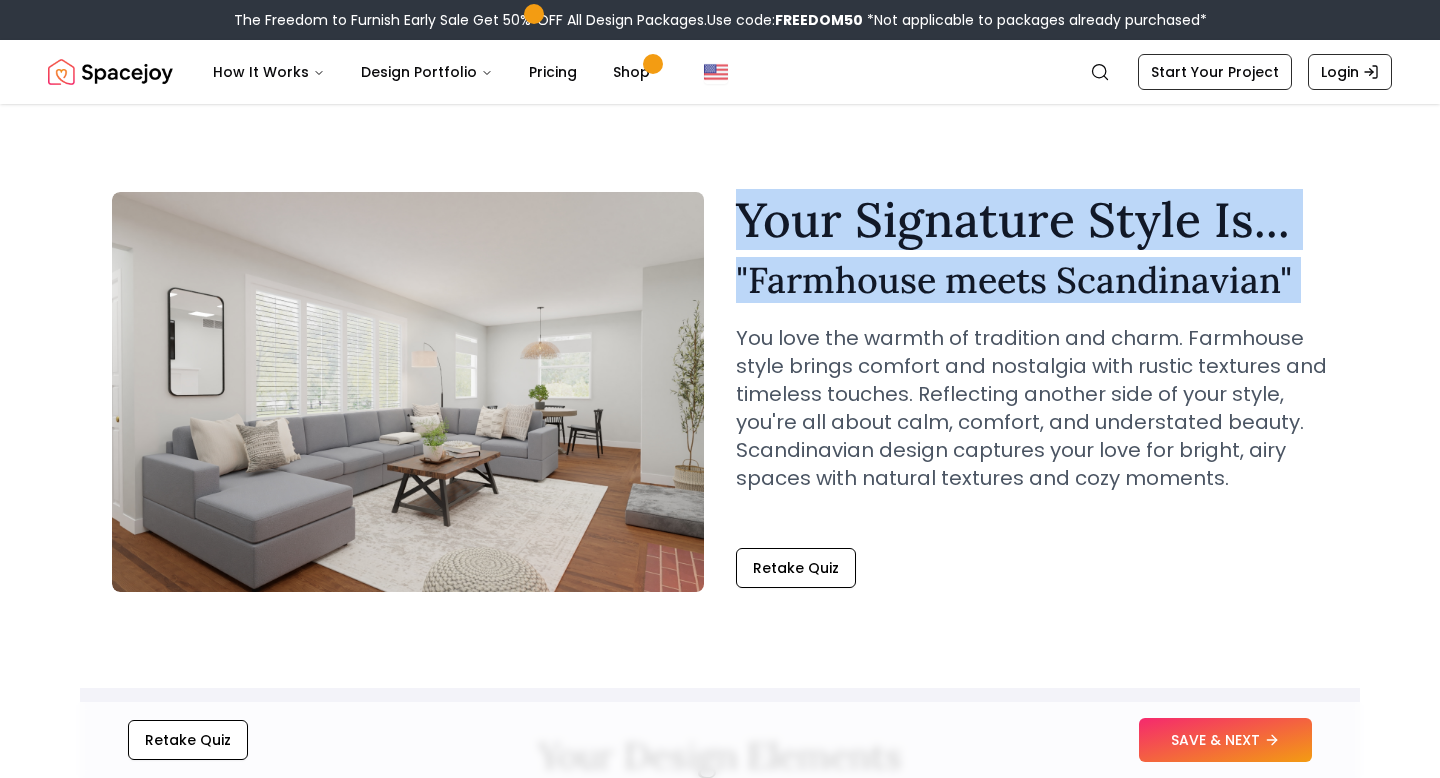 drag, startPoint x: 956, startPoint y: 197, endPoint x: 978, endPoint y: 300, distance: 105.32331 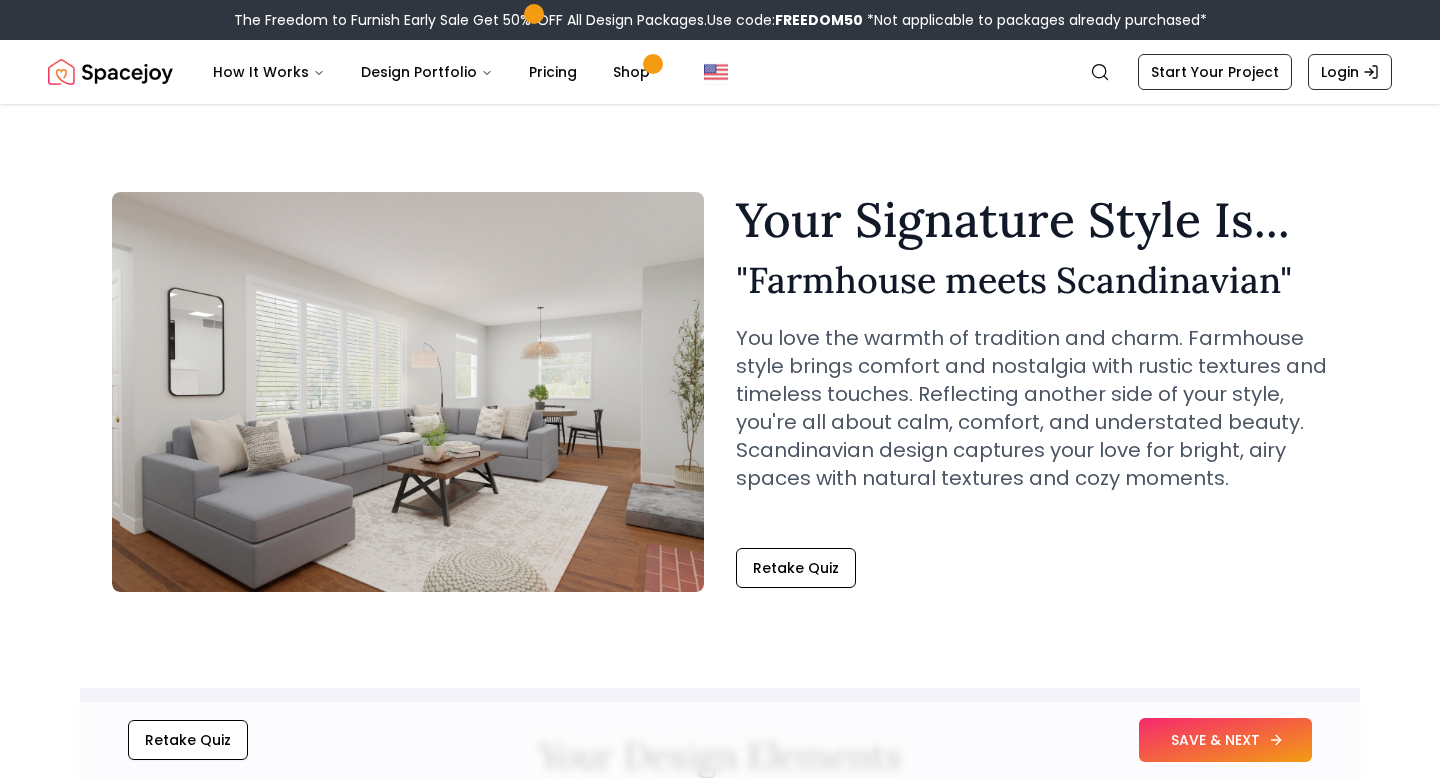 click on "SAVE & NEXT" at bounding box center (1225, 740) 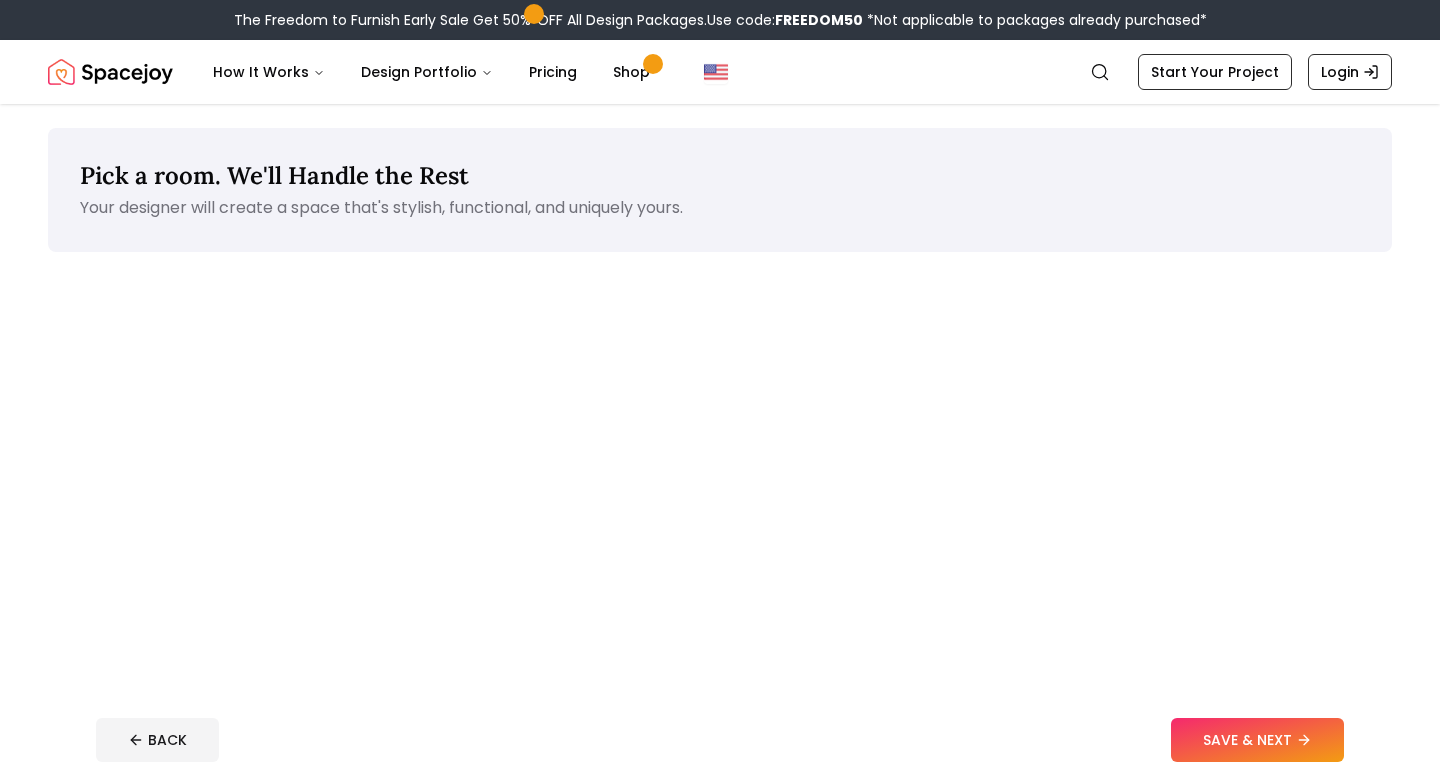 click on "SAVE & NEXT" at bounding box center (1257, 740) 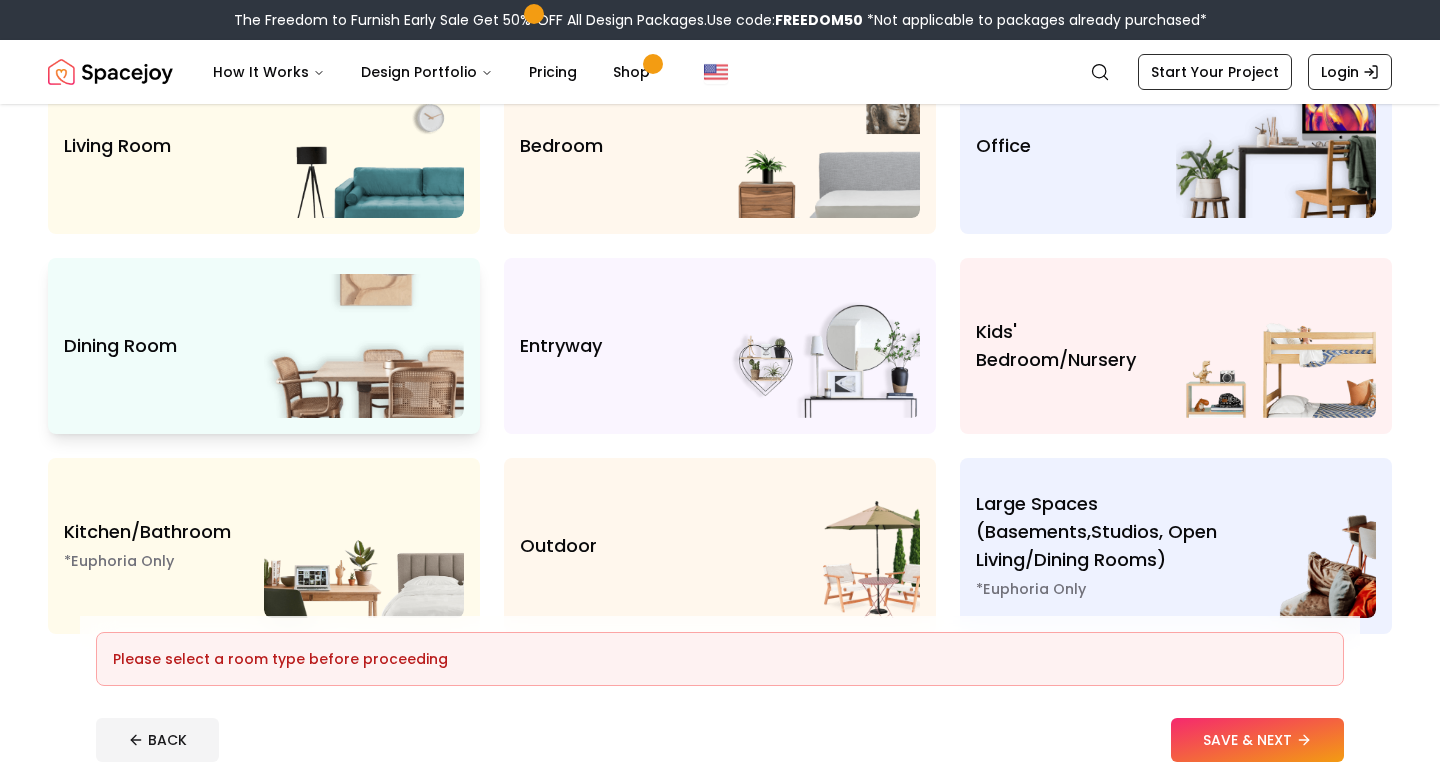 scroll, scrollTop: 0, scrollLeft: 0, axis: both 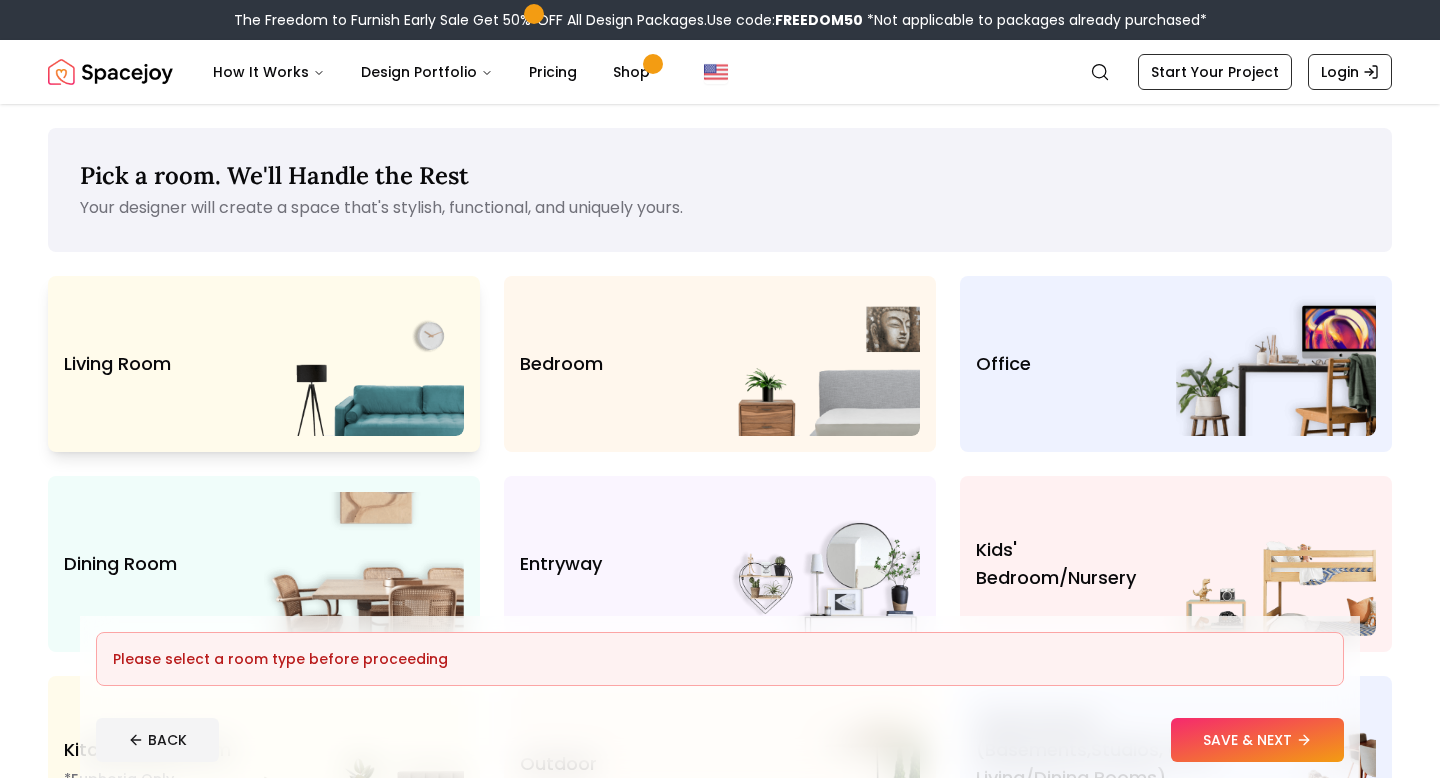 click at bounding box center (364, 364) 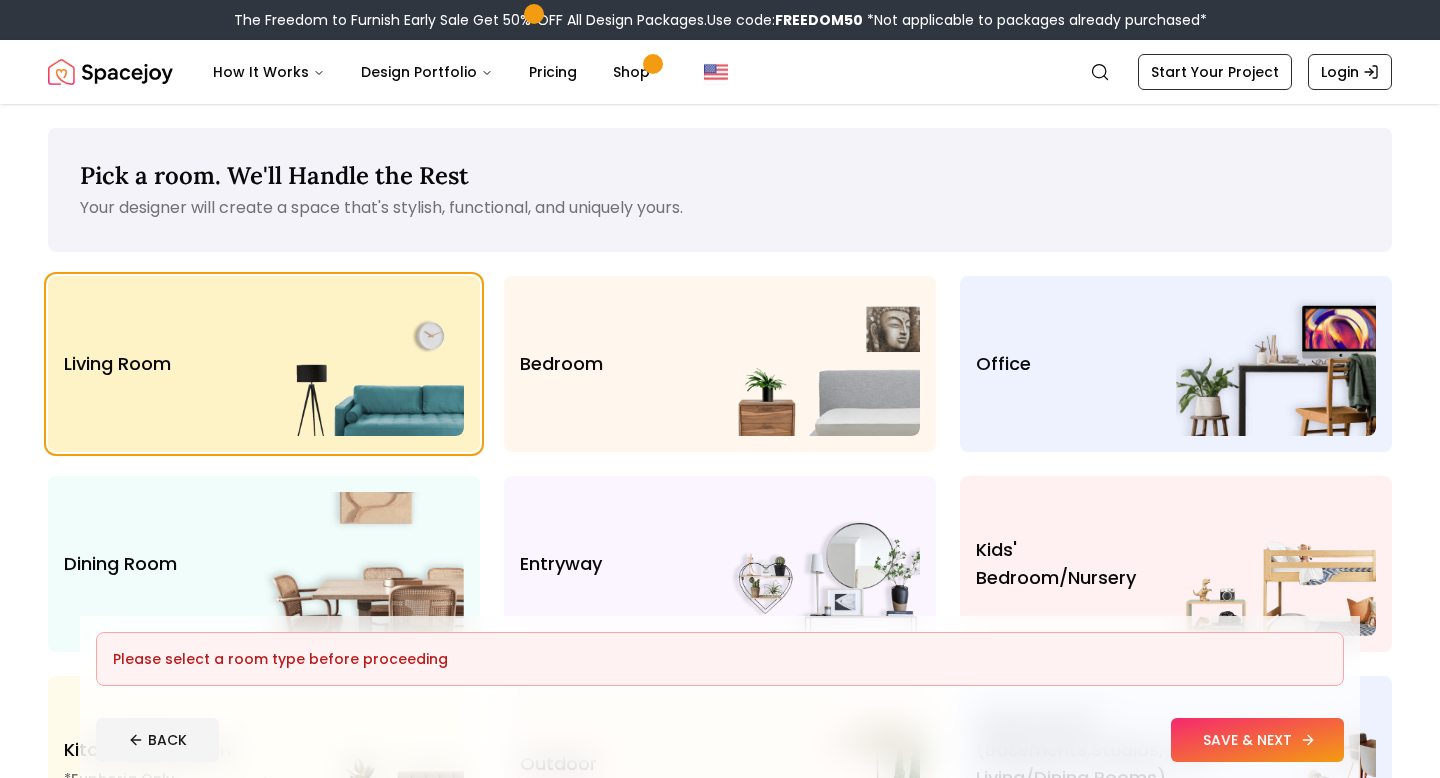 click on "SAVE & NEXT" at bounding box center (1257, 740) 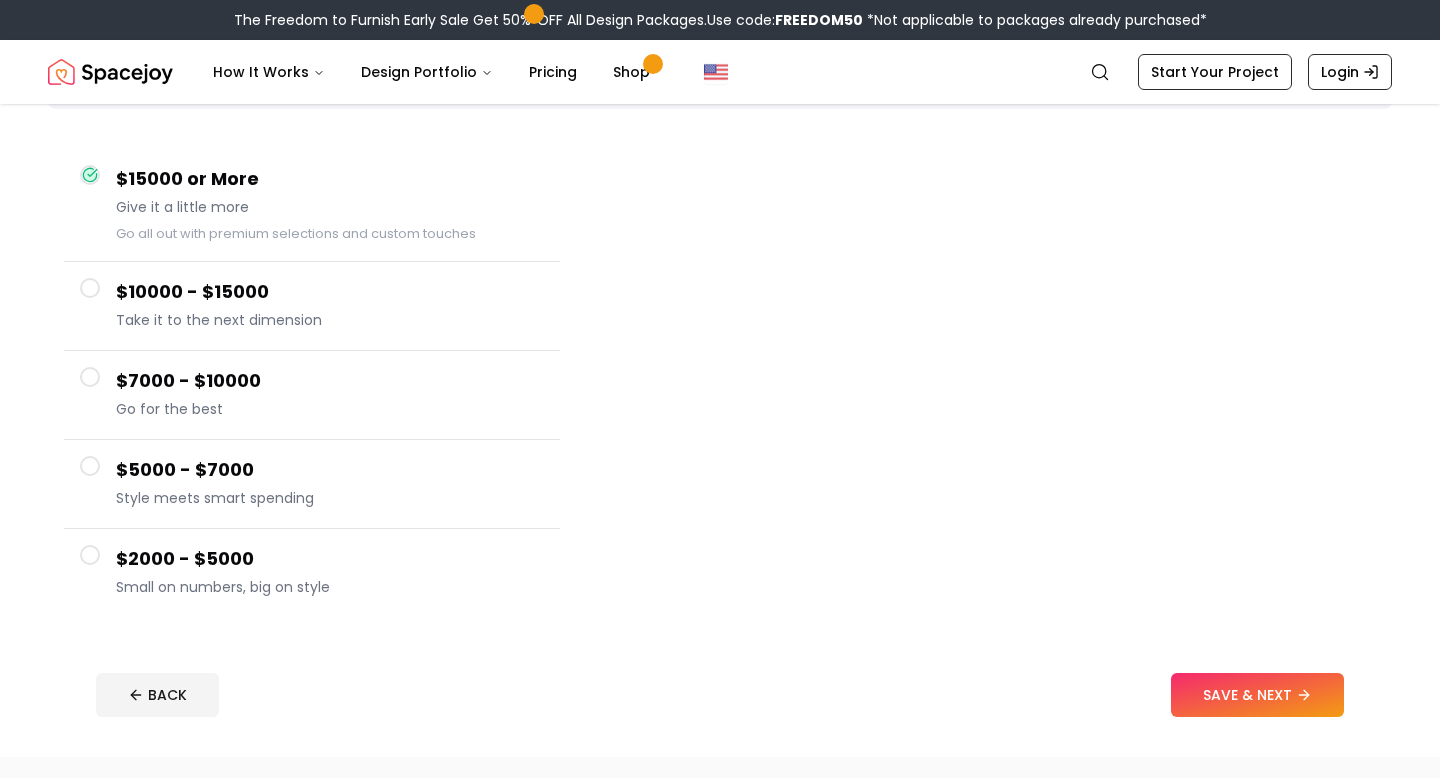 scroll, scrollTop: 144, scrollLeft: 0, axis: vertical 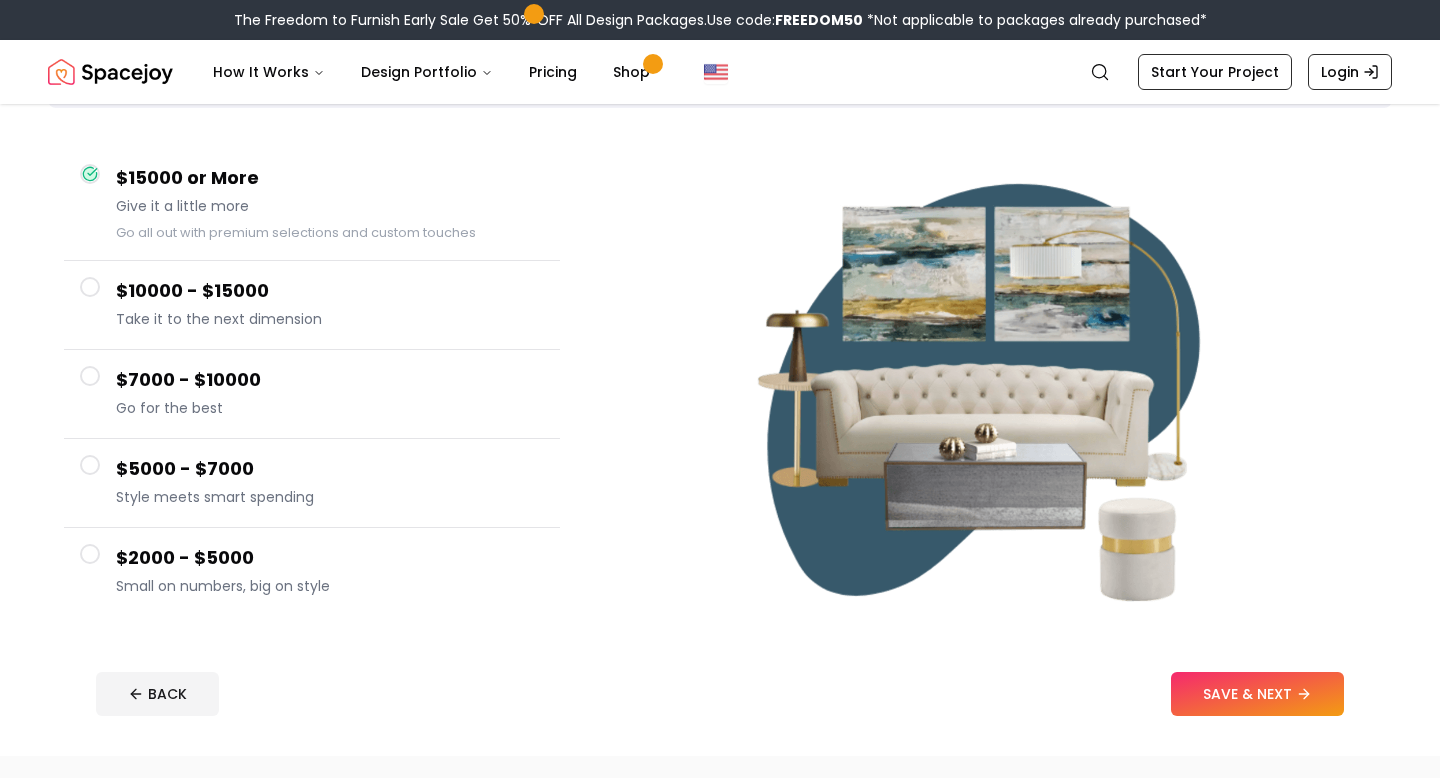 click at bounding box center [90, 287] 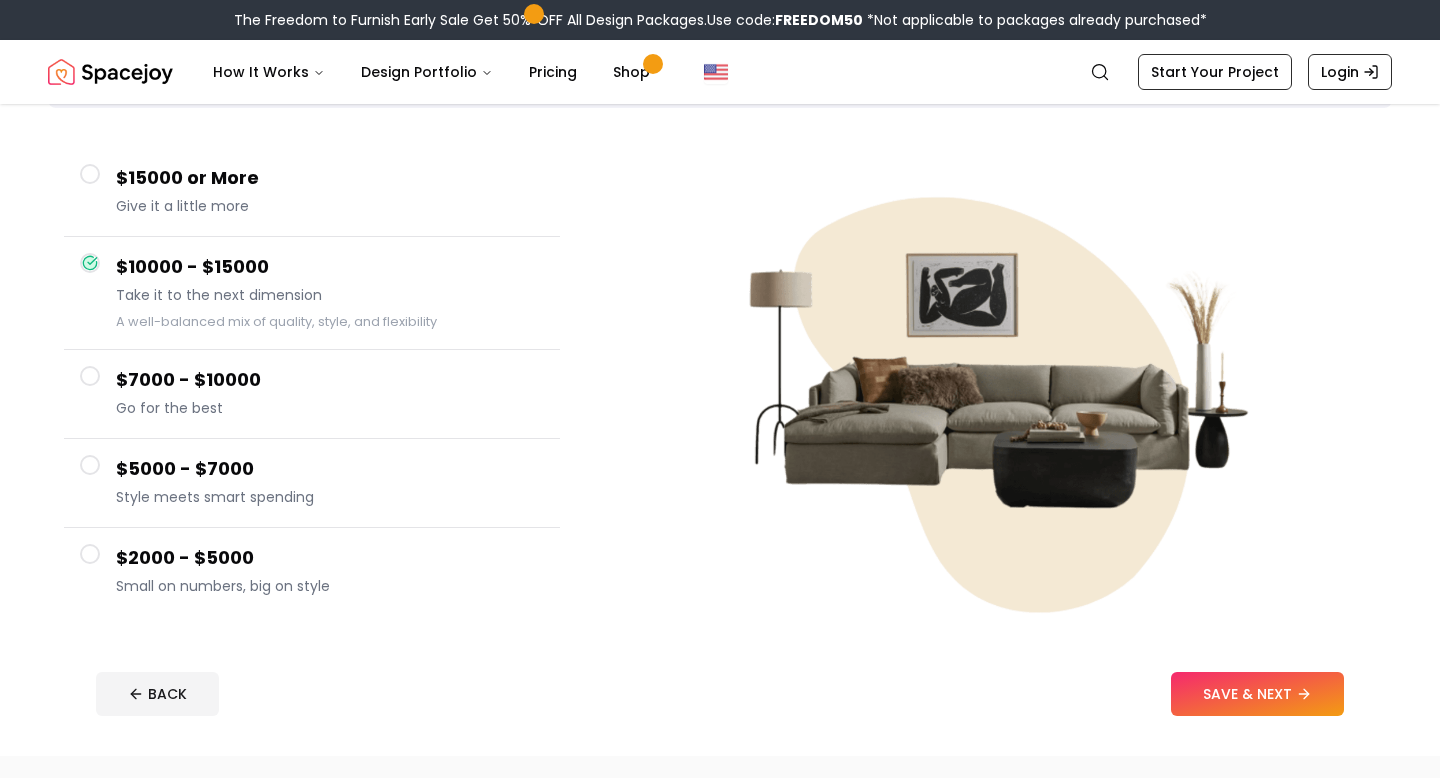 click on "$5000 - $7000 Style meets smart spending" at bounding box center (312, 483) 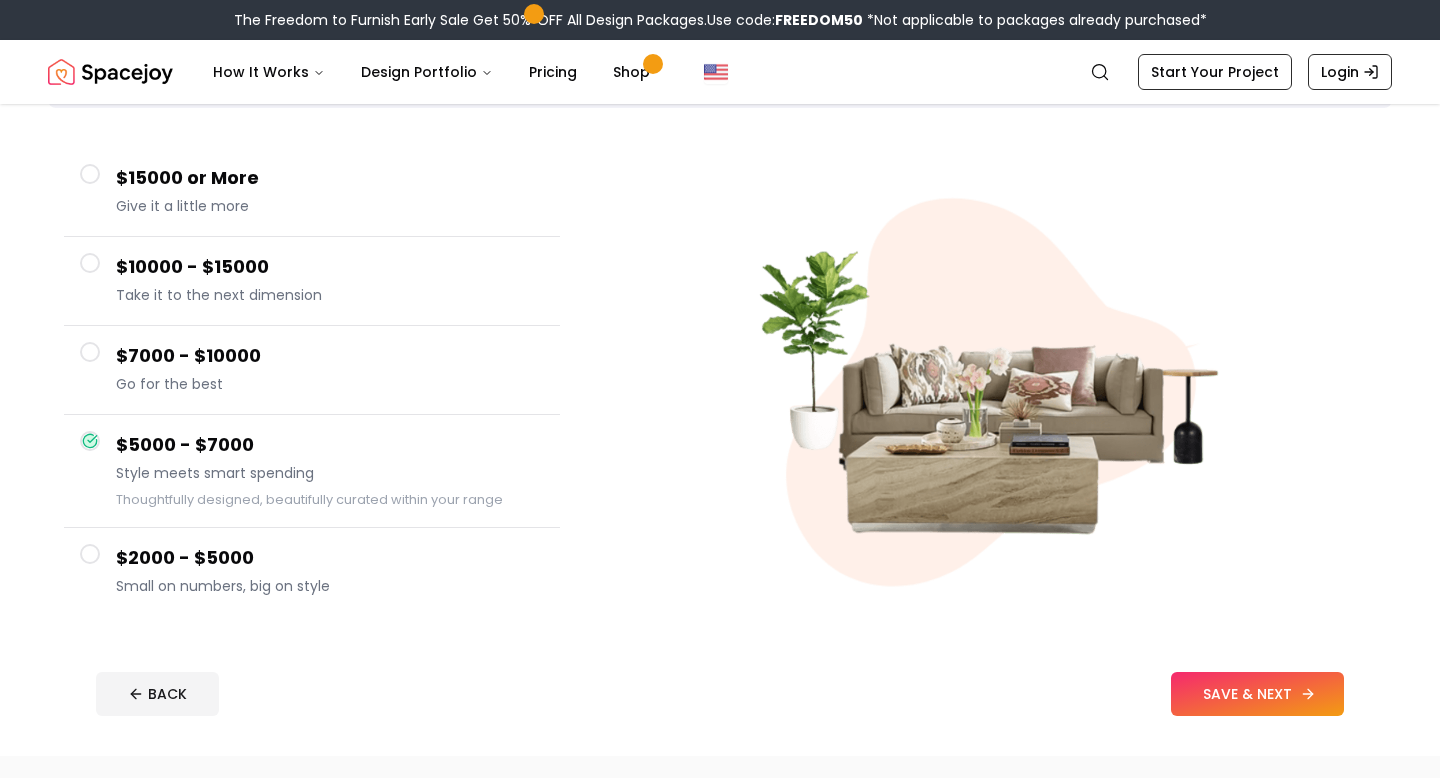 click on "SAVE & NEXT" at bounding box center [1257, 694] 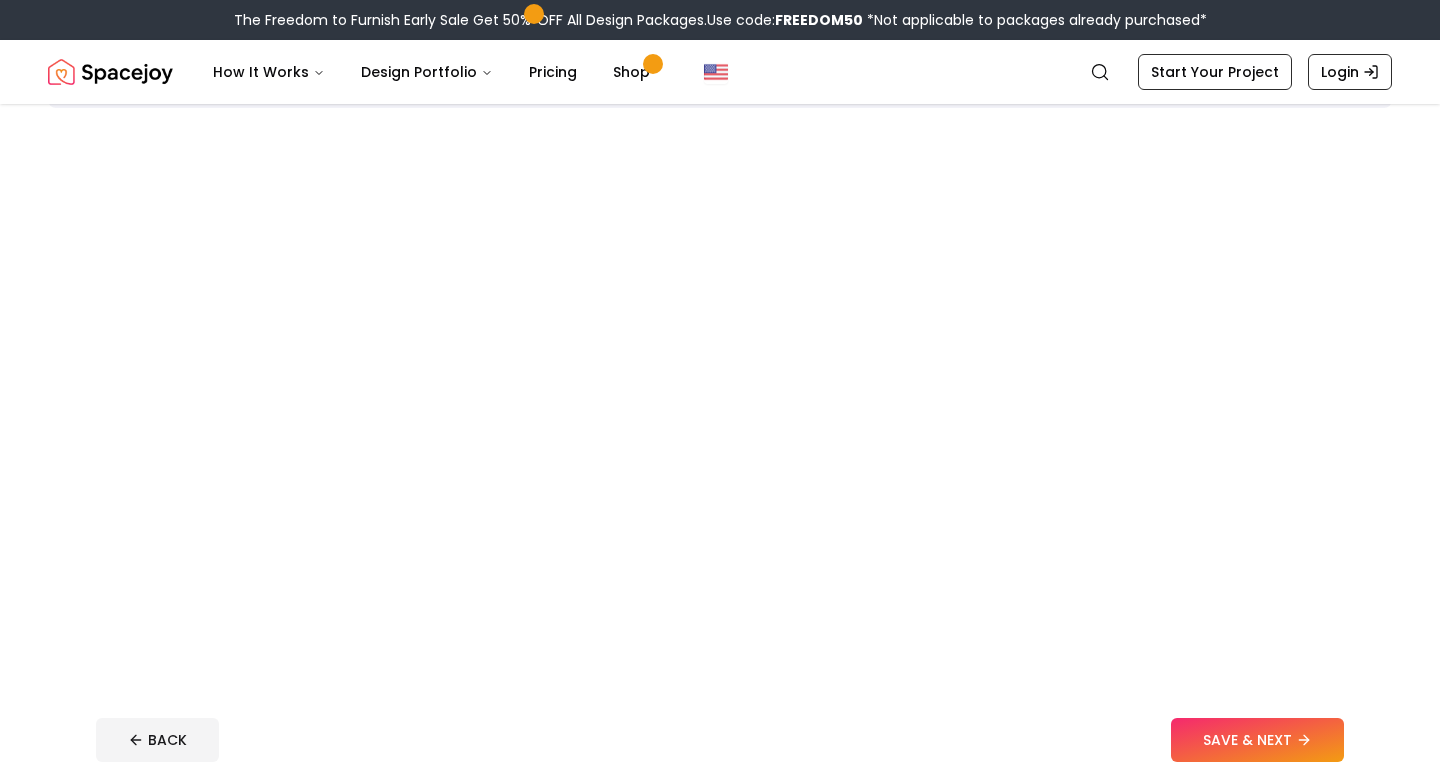 scroll, scrollTop: 0, scrollLeft: 0, axis: both 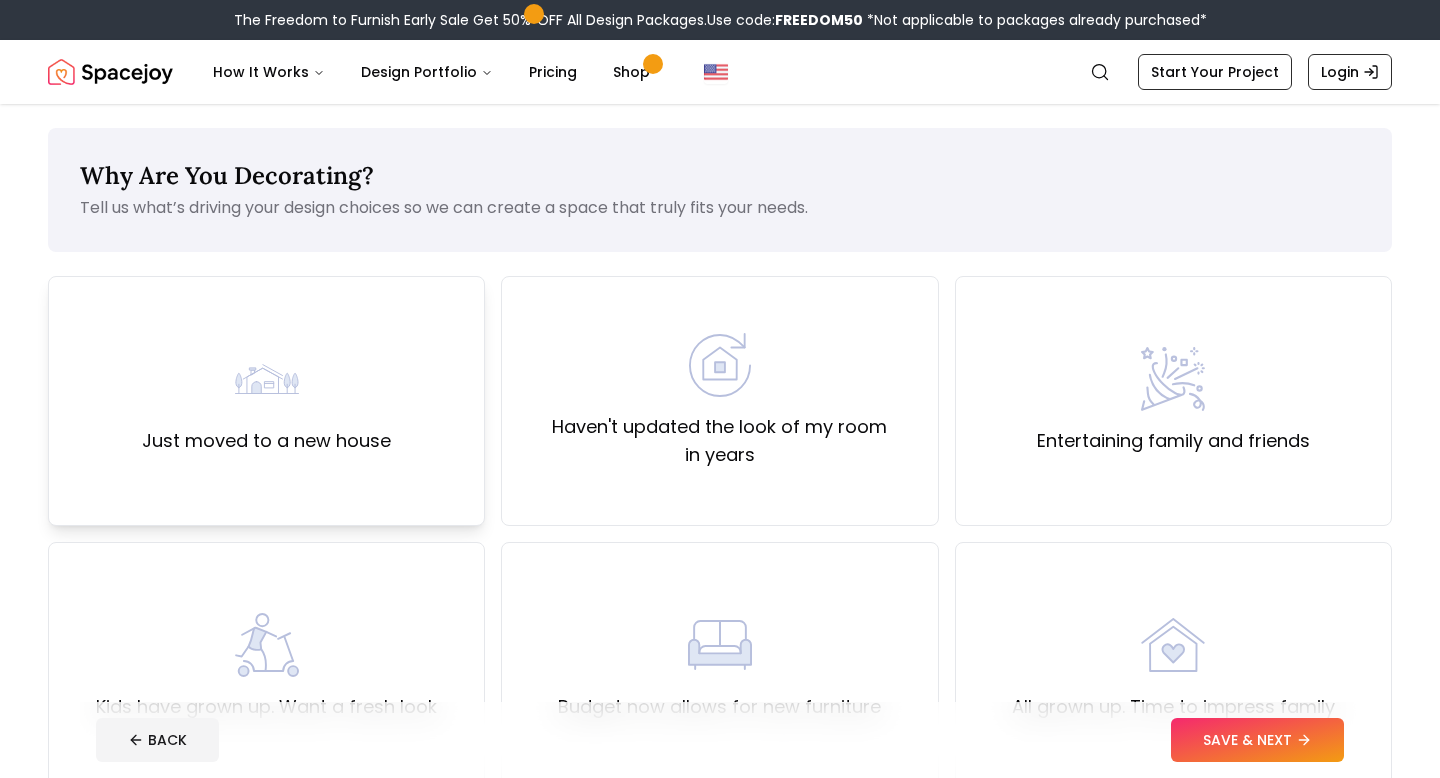 click on "Just moved to a new house" at bounding box center [266, 441] 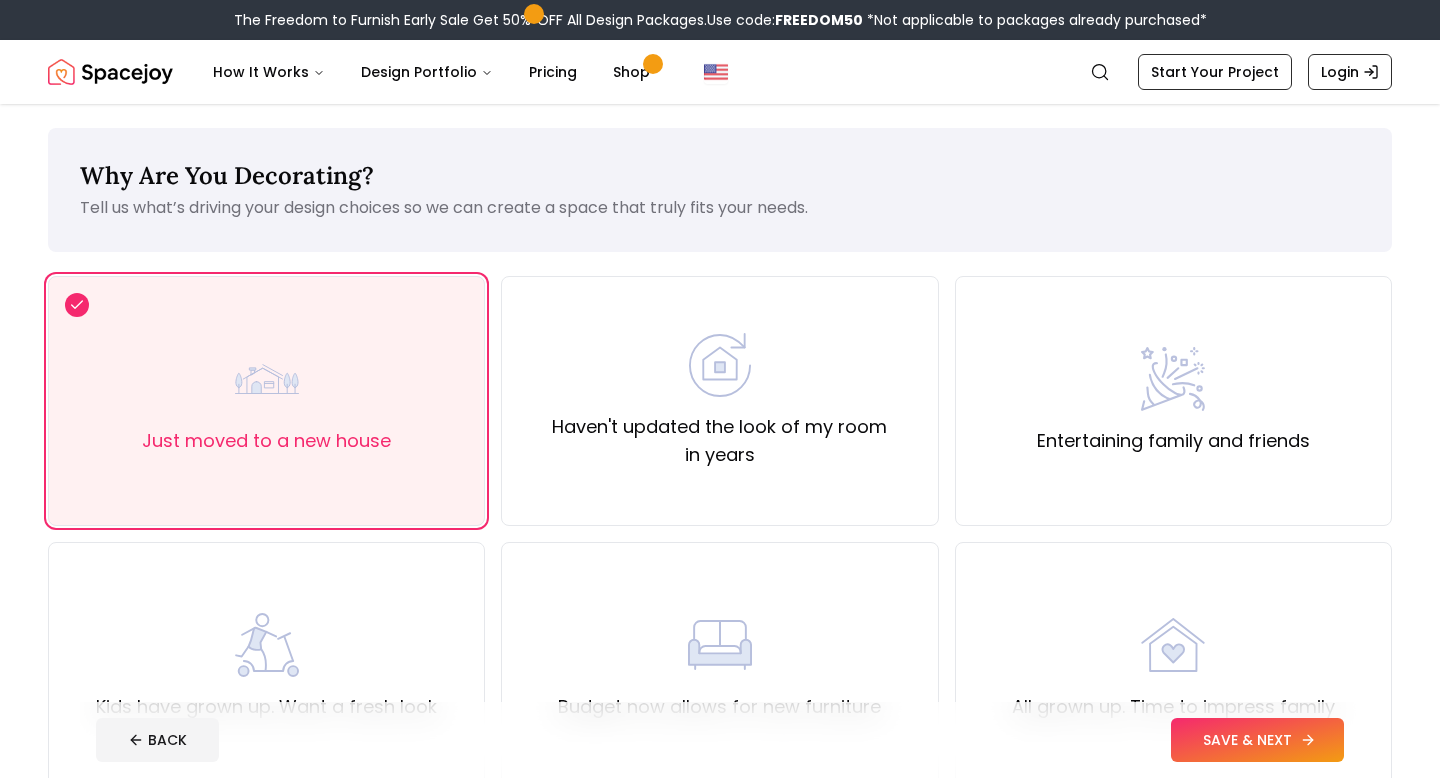 click on "SAVE & NEXT" at bounding box center [1257, 740] 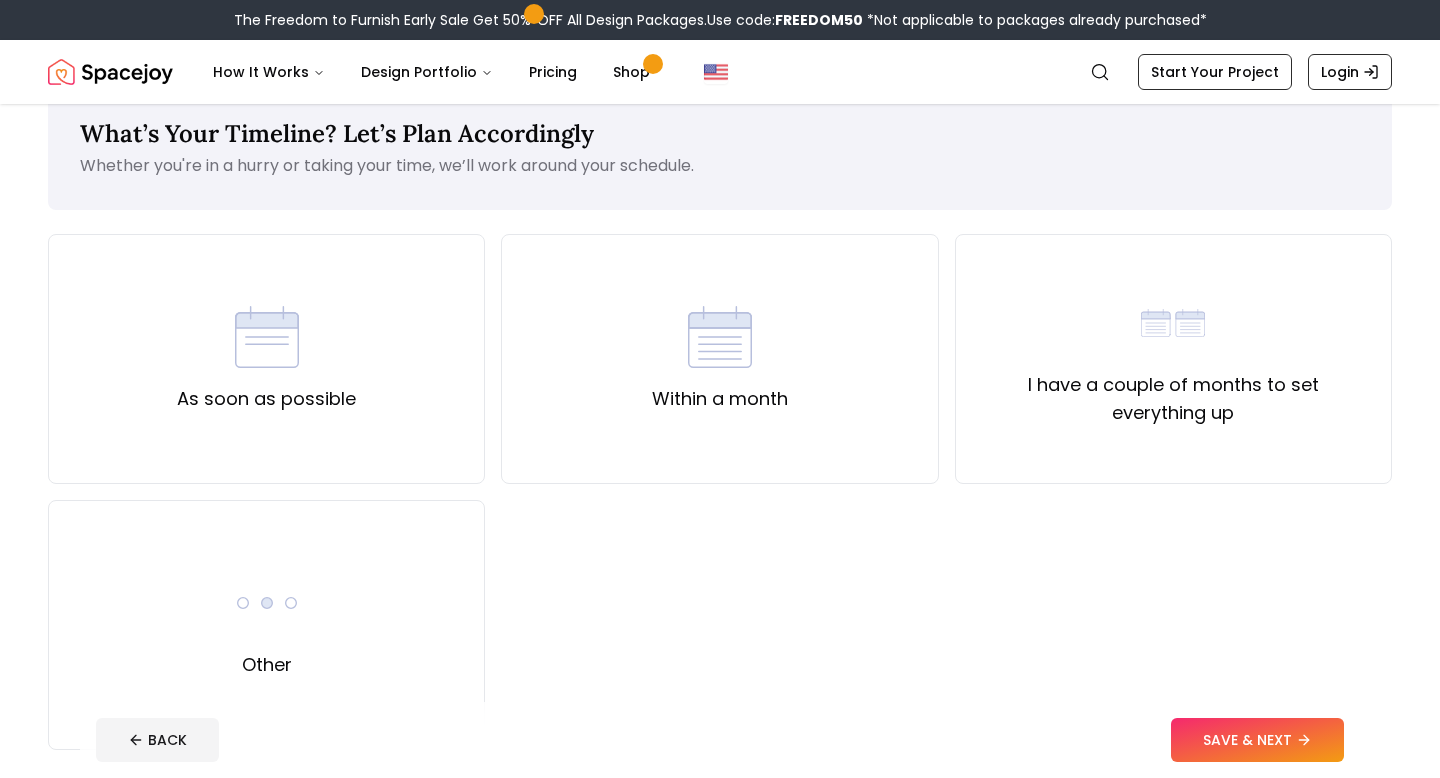 scroll, scrollTop: 55, scrollLeft: 0, axis: vertical 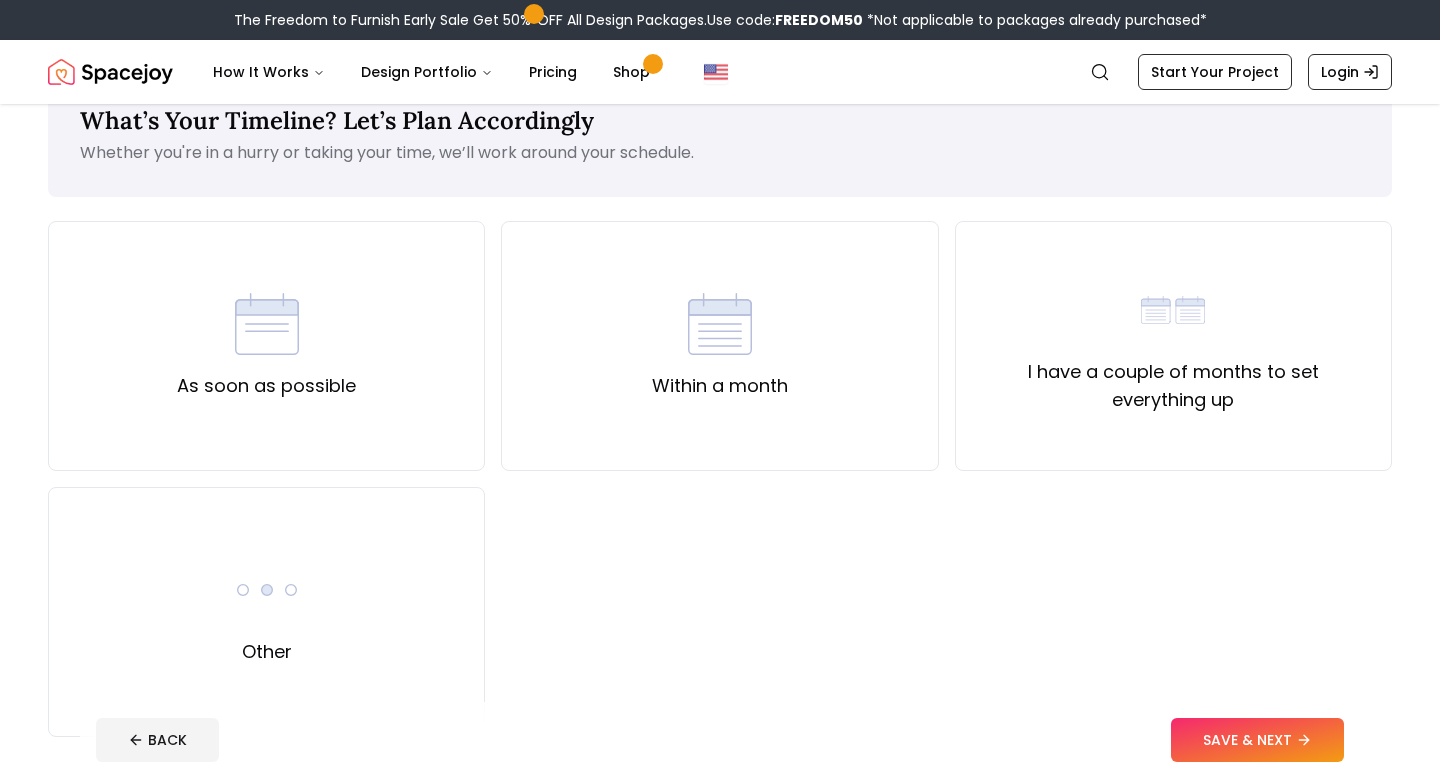 click on "Whether you're in a hurry or taking your time, we’ll work around your schedule." at bounding box center [720, 153] 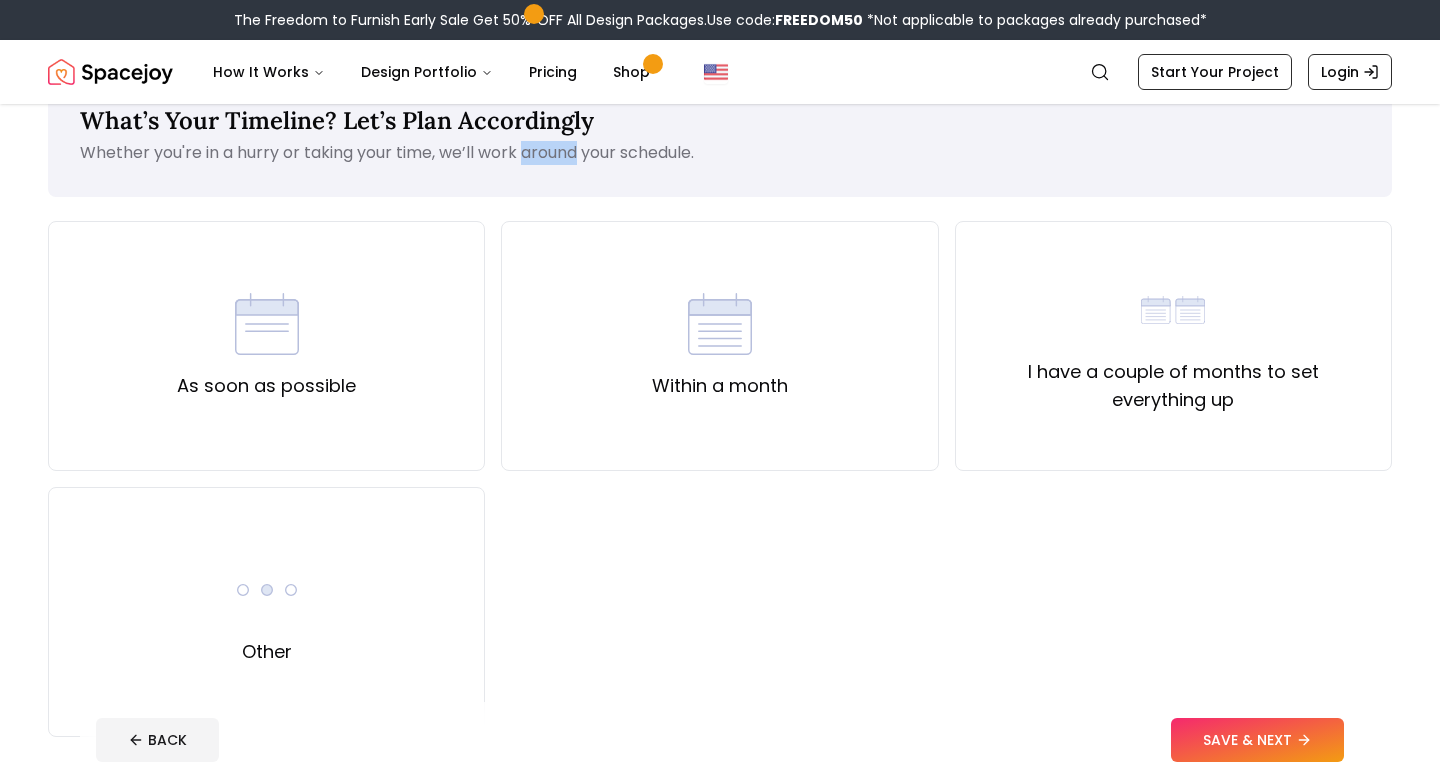 click on "Whether you're in a hurry or taking your time, we’ll work around your schedule." at bounding box center [720, 153] 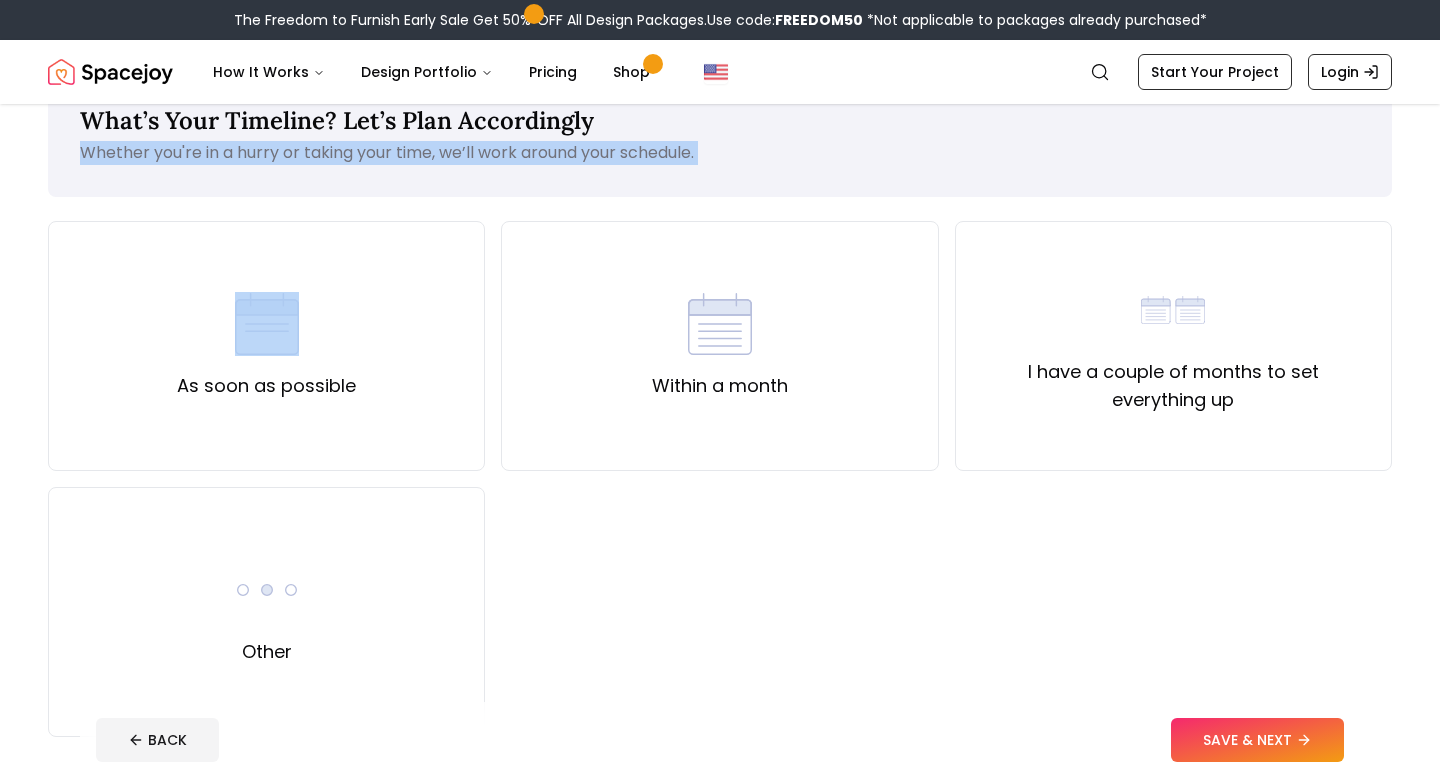 click on "What’s Your Timeline?   Let’s Plan Accordingly Whether you're in a hurry or taking your time, we’ll work around your schedule." at bounding box center [720, 135] 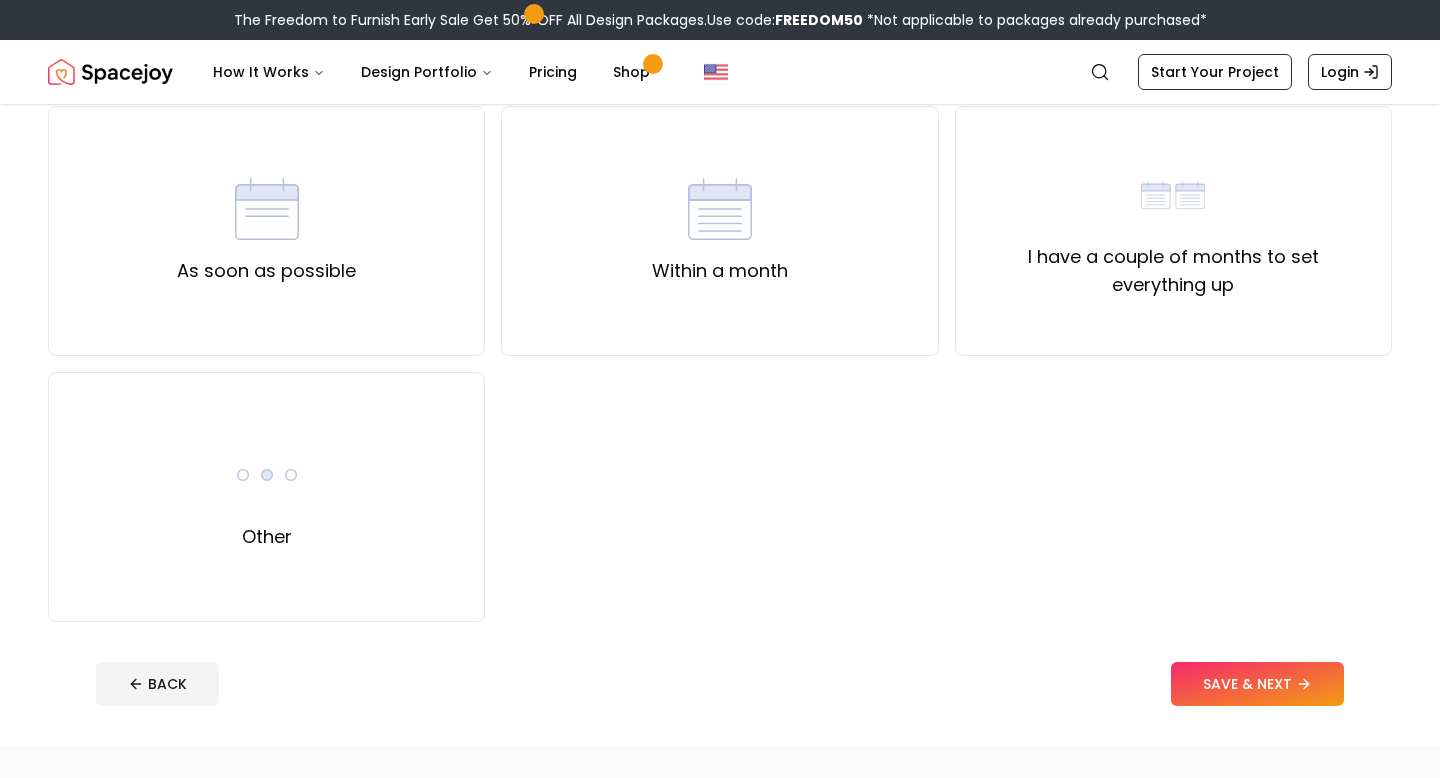 scroll, scrollTop: 188, scrollLeft: 0, axis: vertical 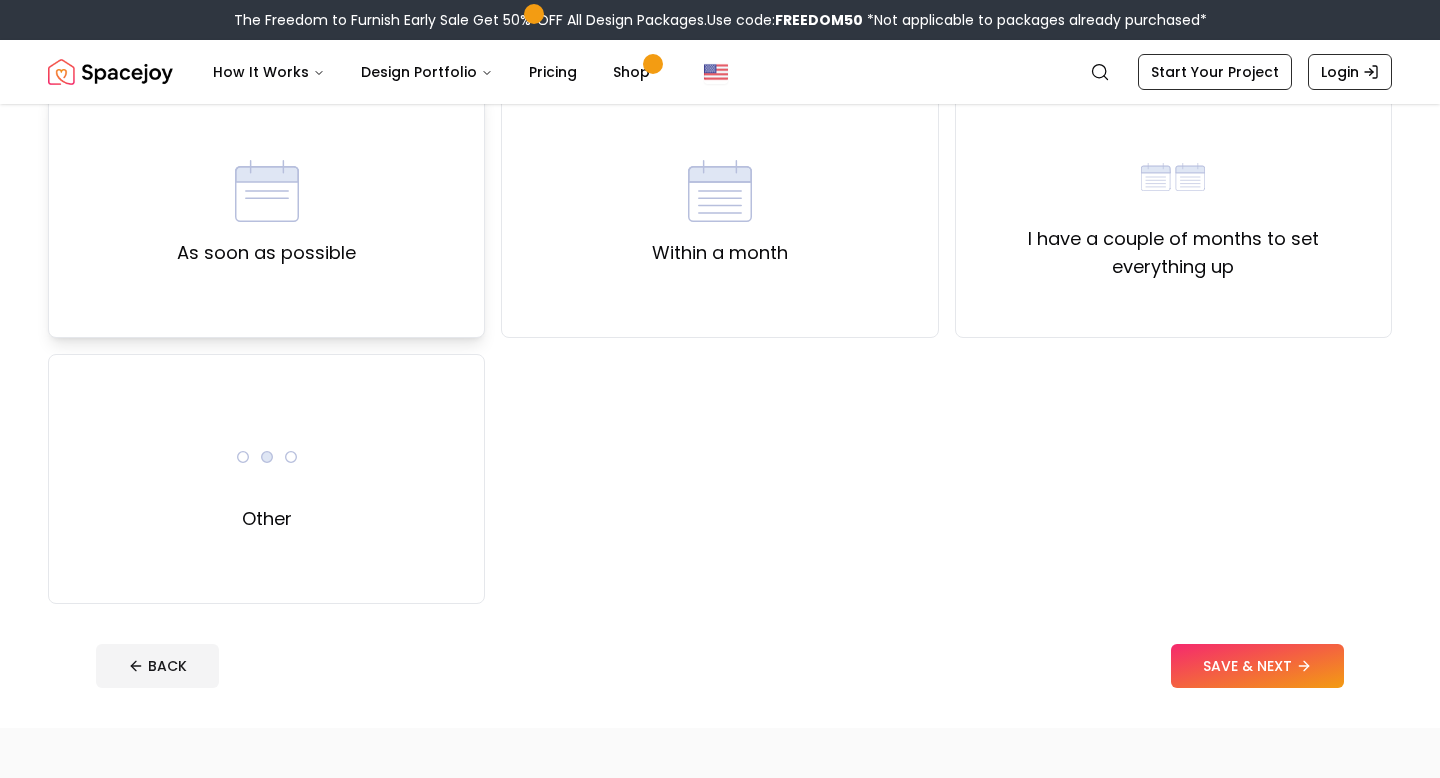 click on "As soon as possible" at bounding box center [266, 213] 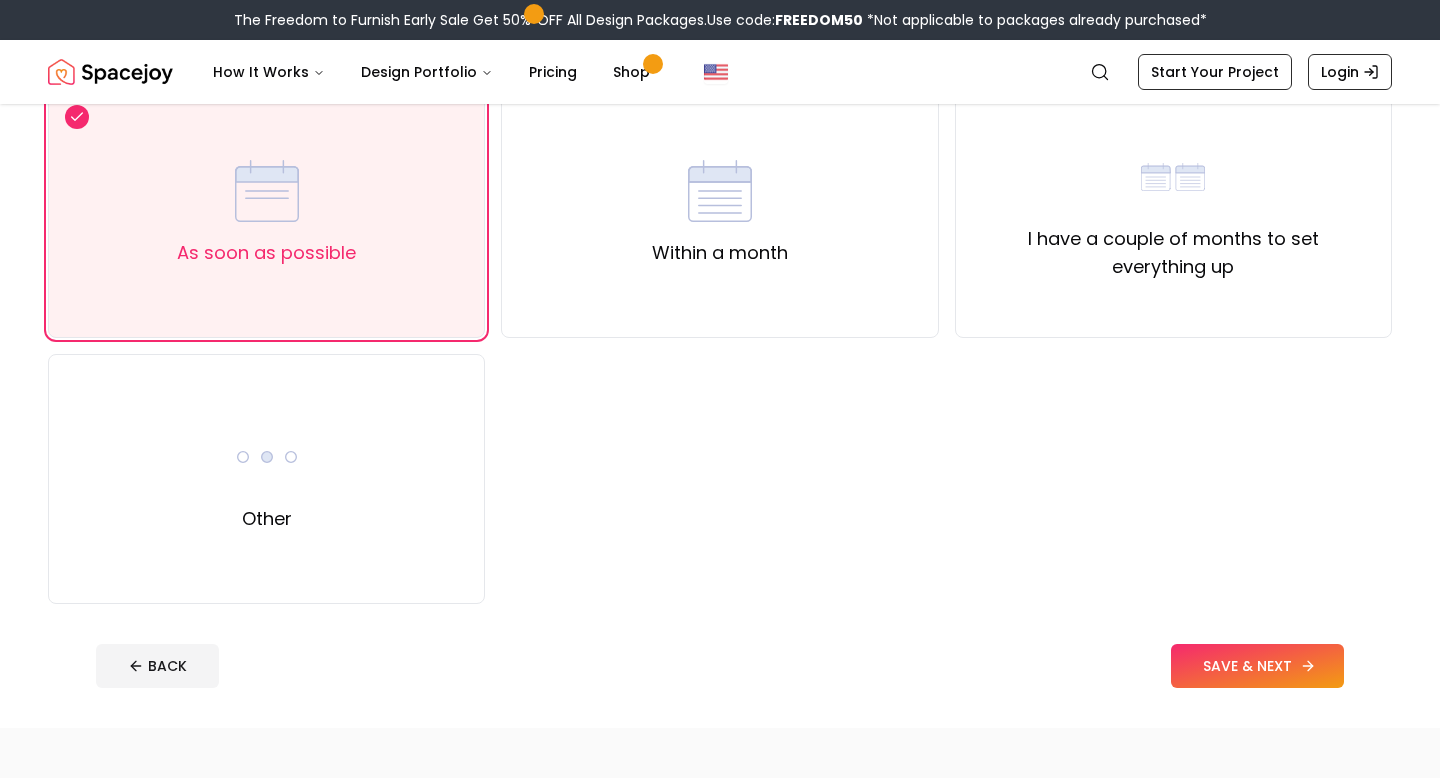 click on "SAVE & NEXT" at bounding box center [1257, 666] 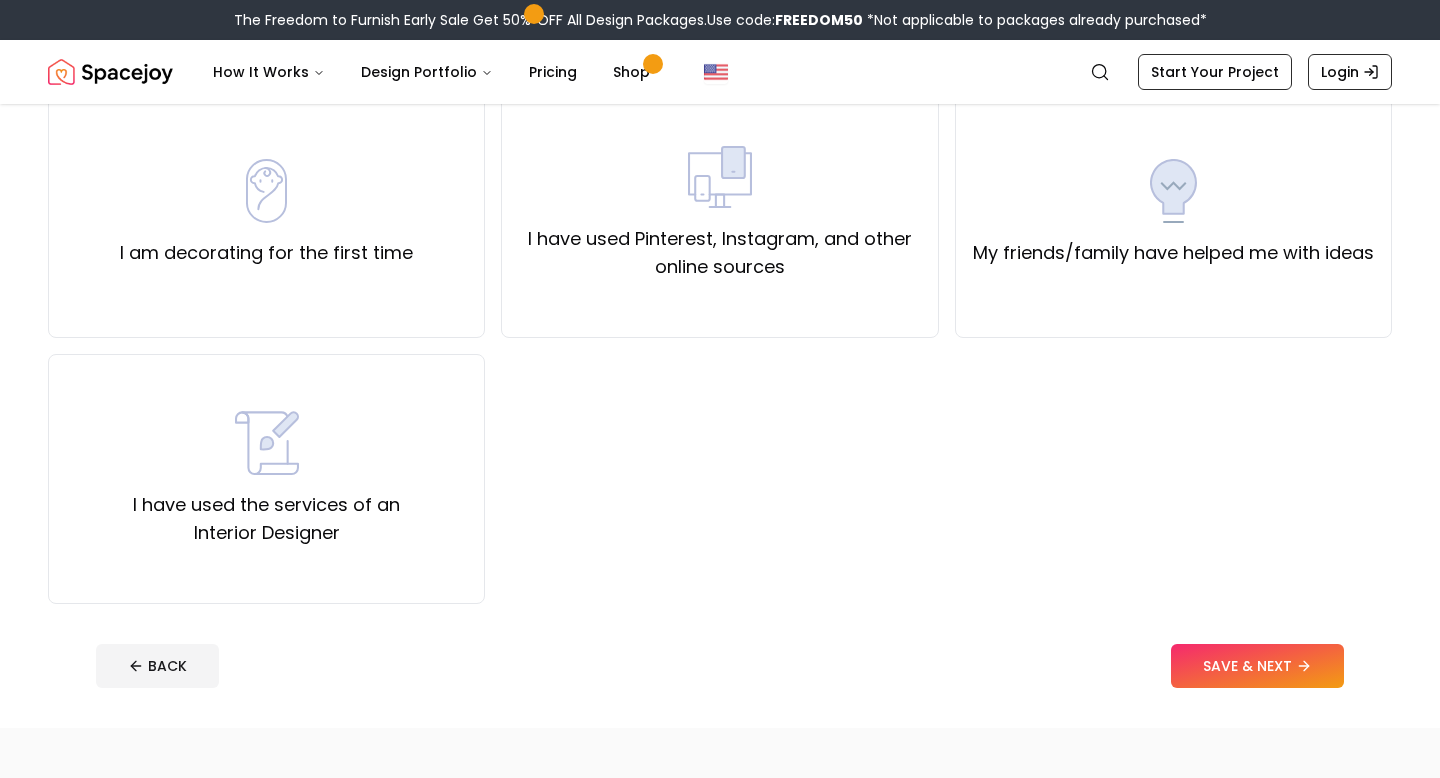 scroll, scrollTop: 0, scrollLeft: 0, axis: both 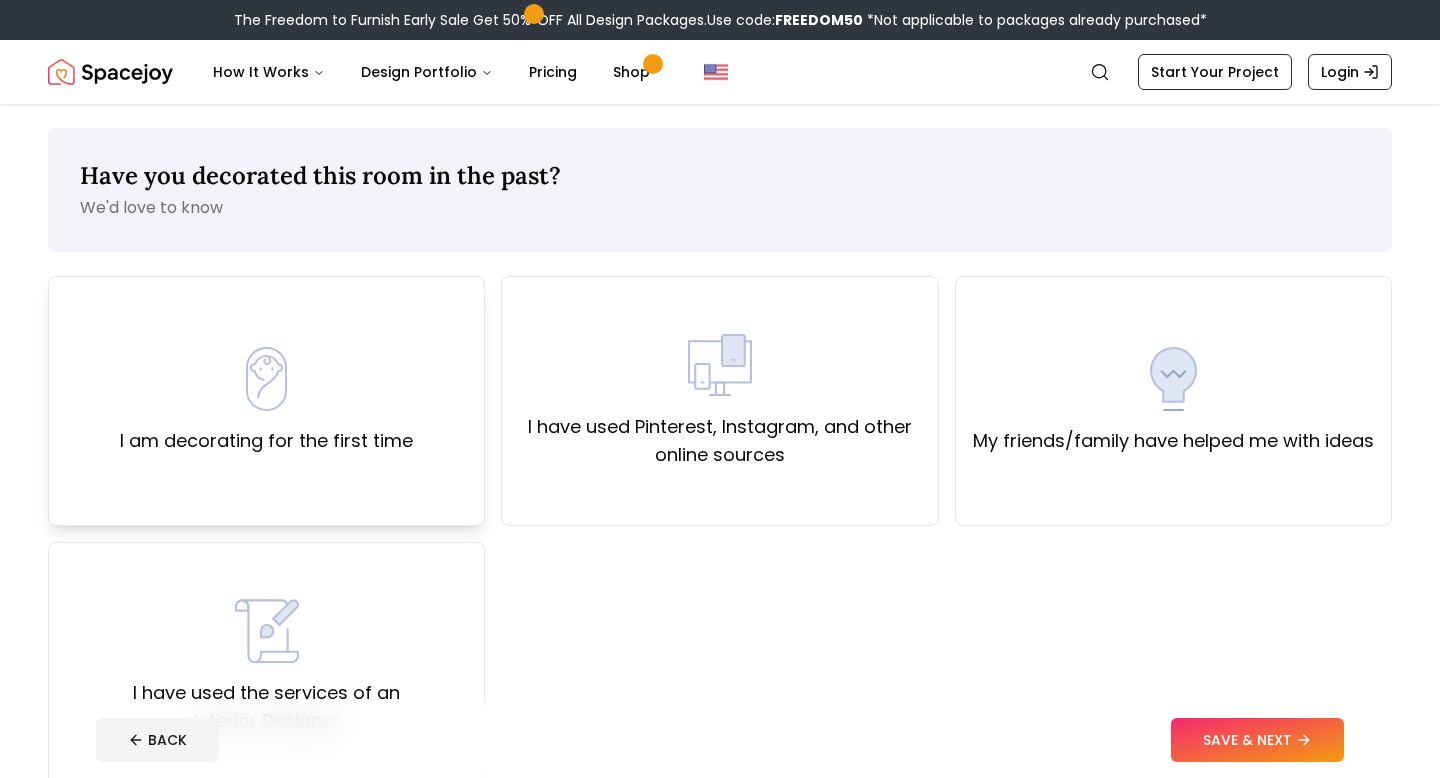 click on "I am decorating for the first time" at bounding box center (266, 441) 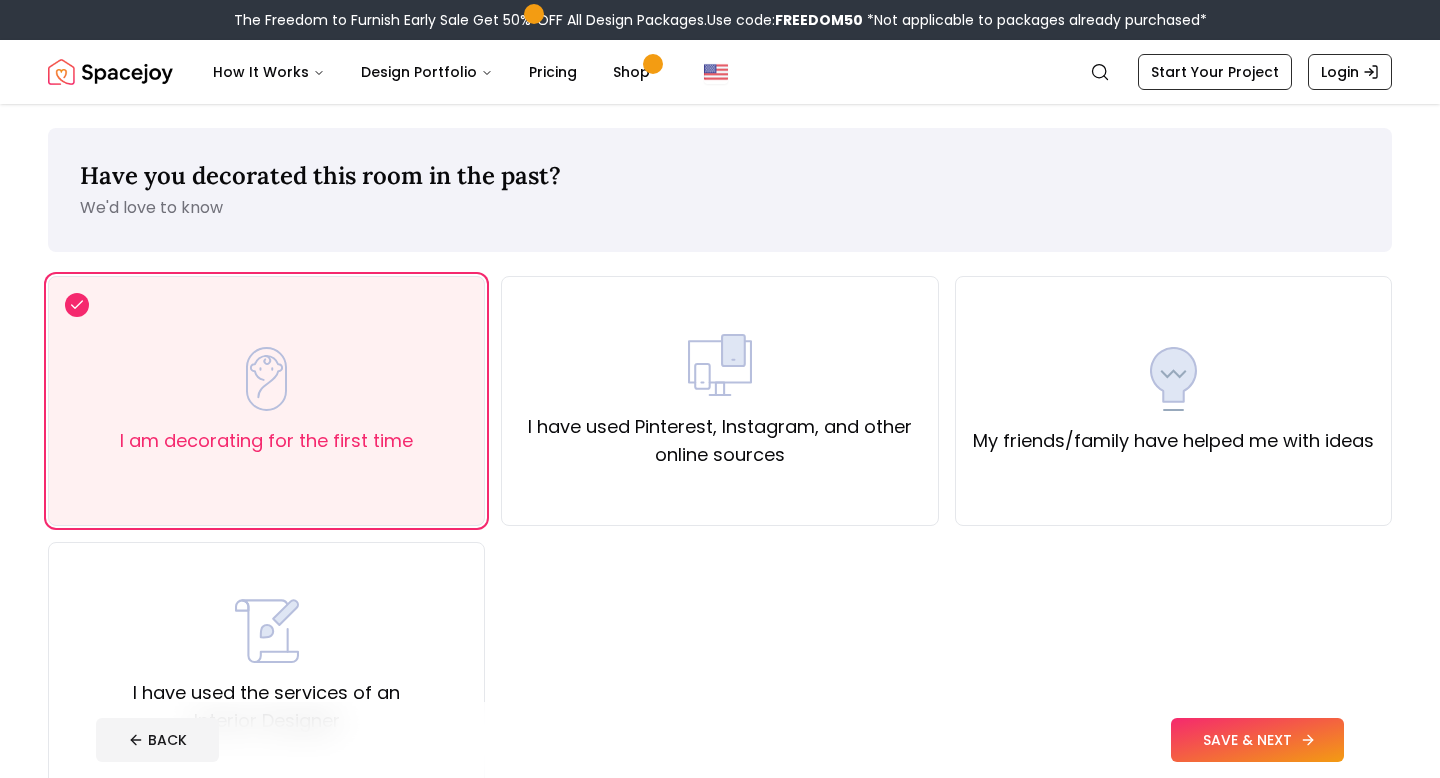 click on "SAVE & NEXT" at bounding box center [1257, 740] 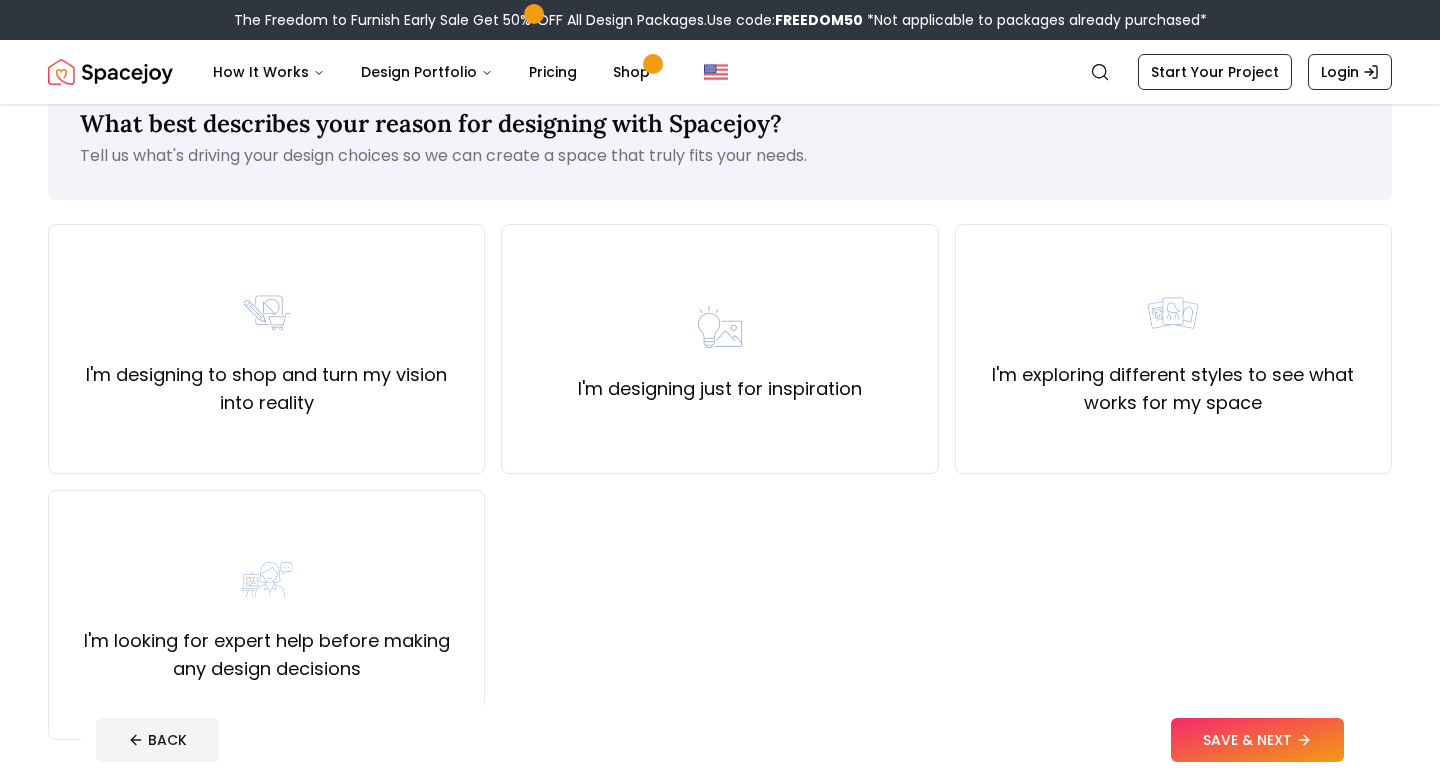 scroll, scrollTop: 0, scrollLeft: 0, axis: both 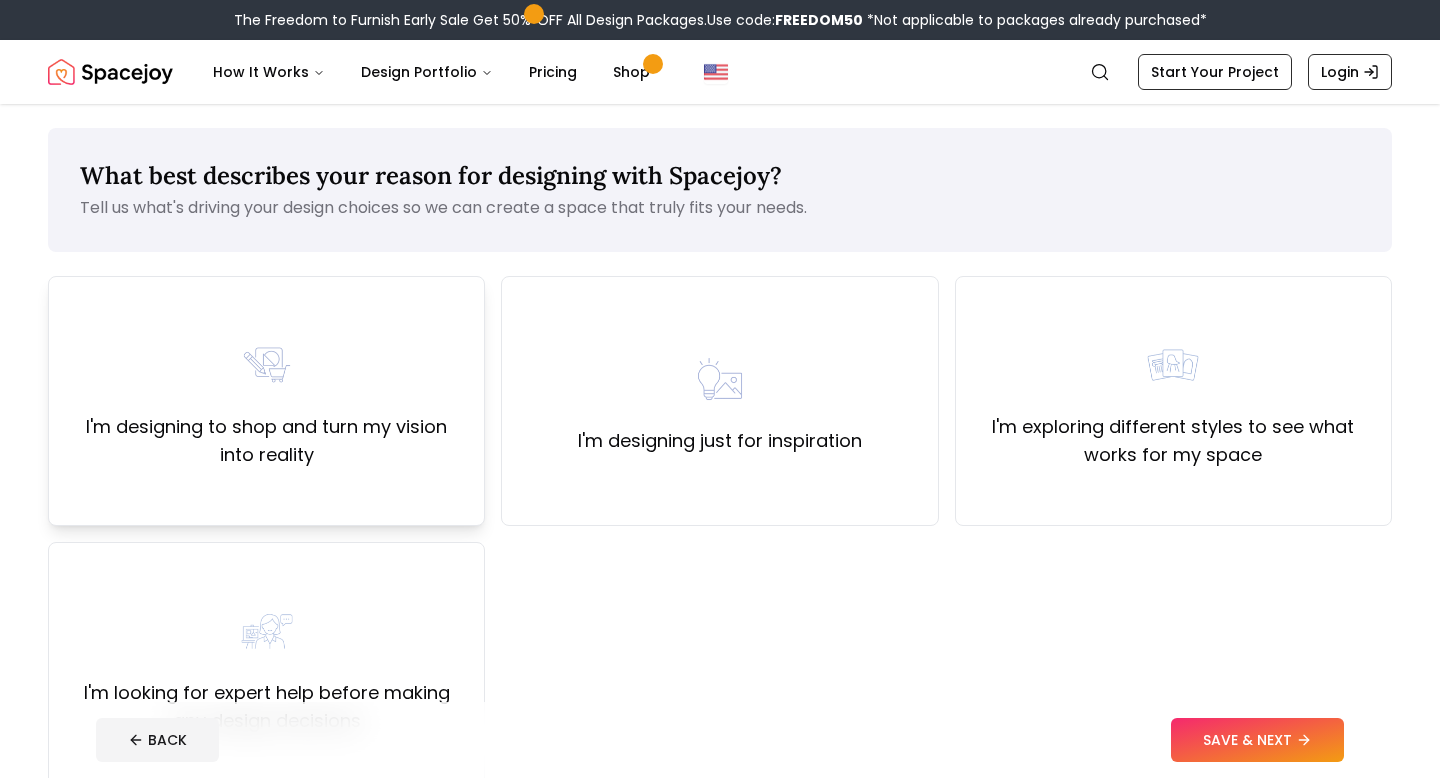 click on "I'm designing to shop and turn my vision into reality" at bounding box center [266, 441] 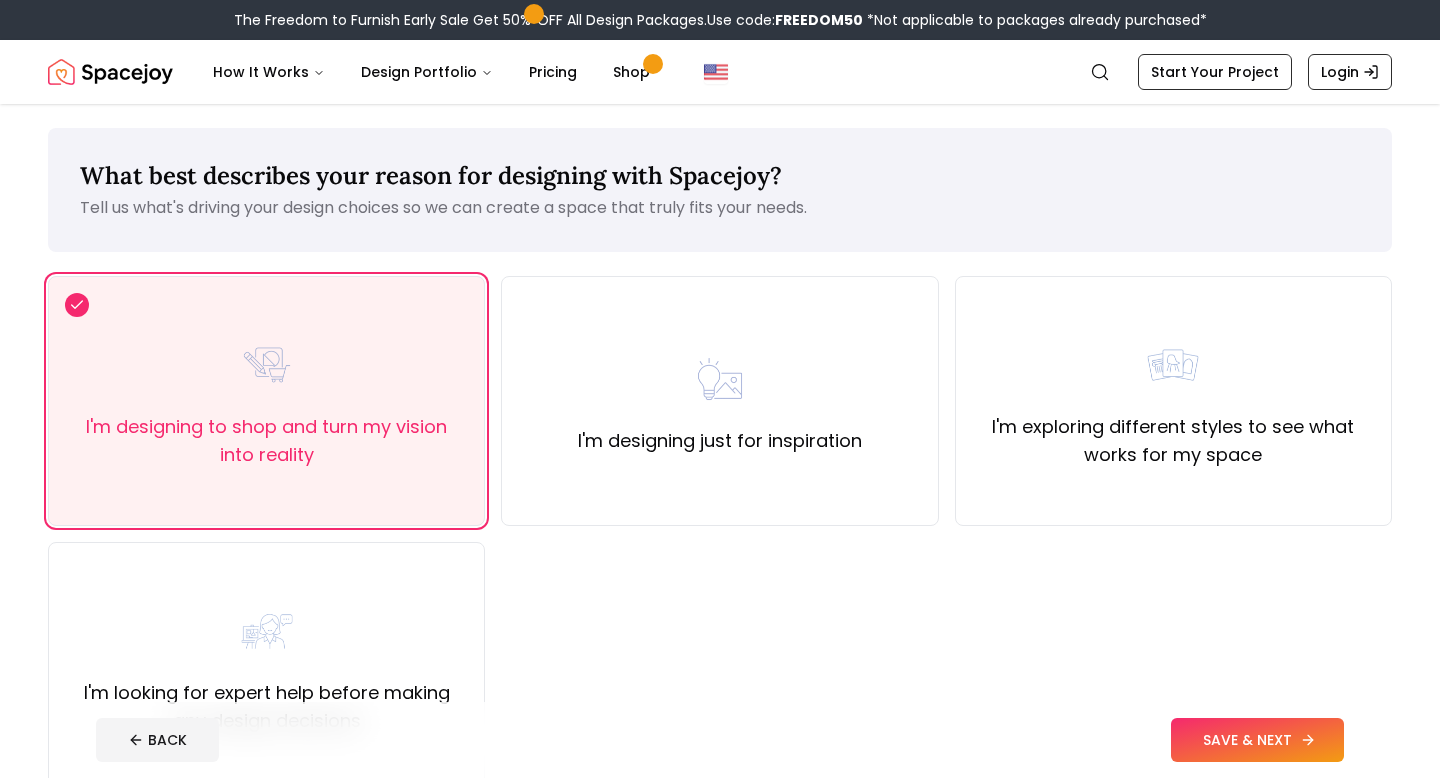 click on "SAVE & NEXT" at bounding box center [1257, 740] 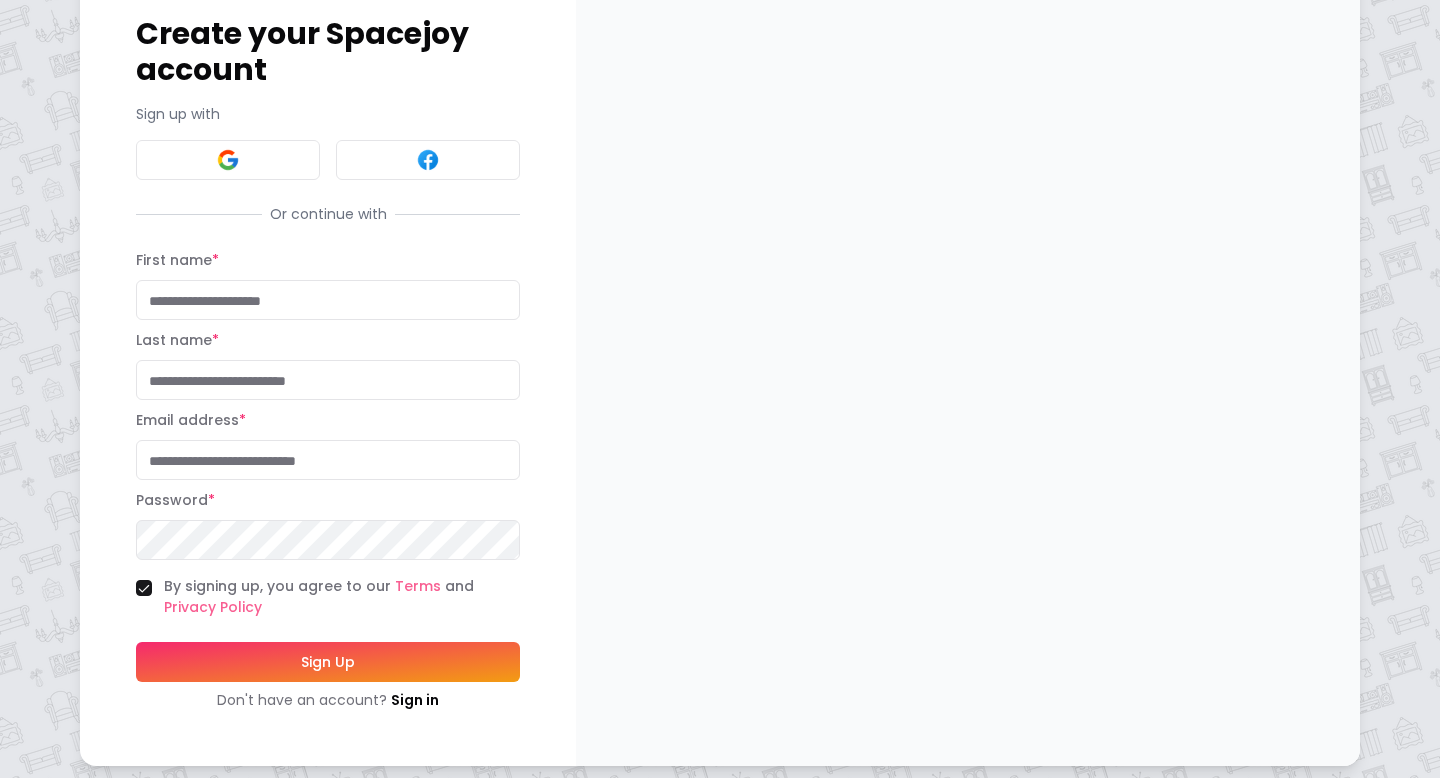 scroll, scrollTop: 0, scrollLeft: 0, axis: both 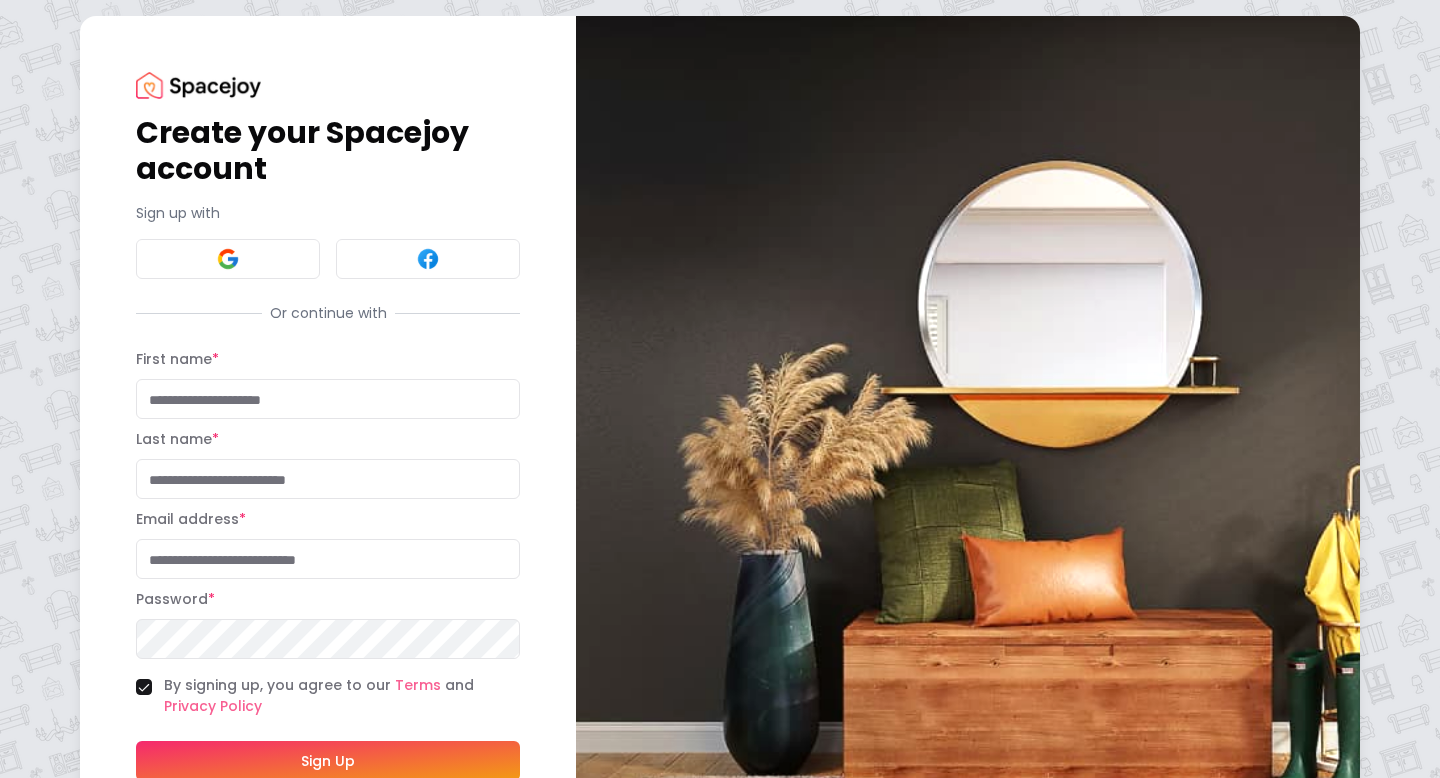 click on "First name  *" at bounding box center (328, 399) 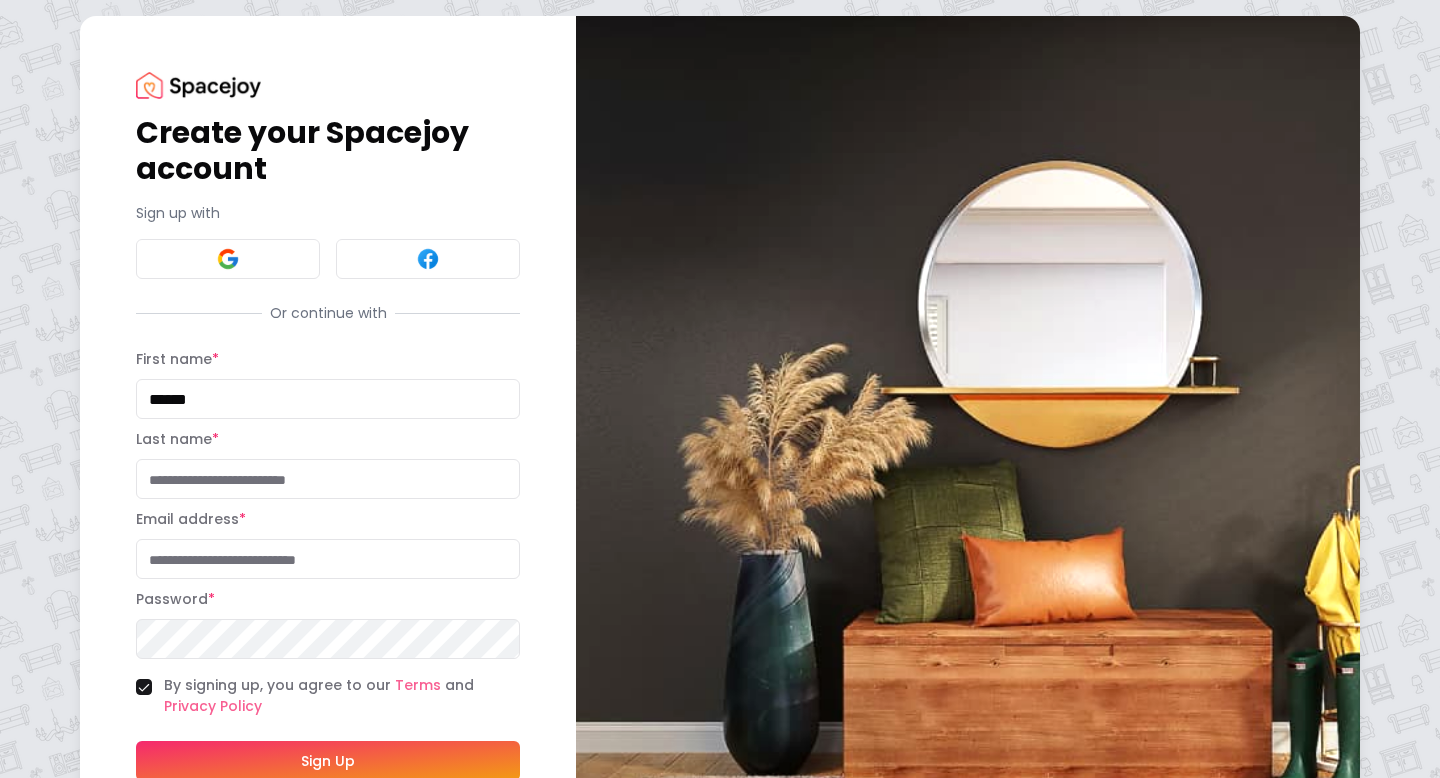 type on "******" 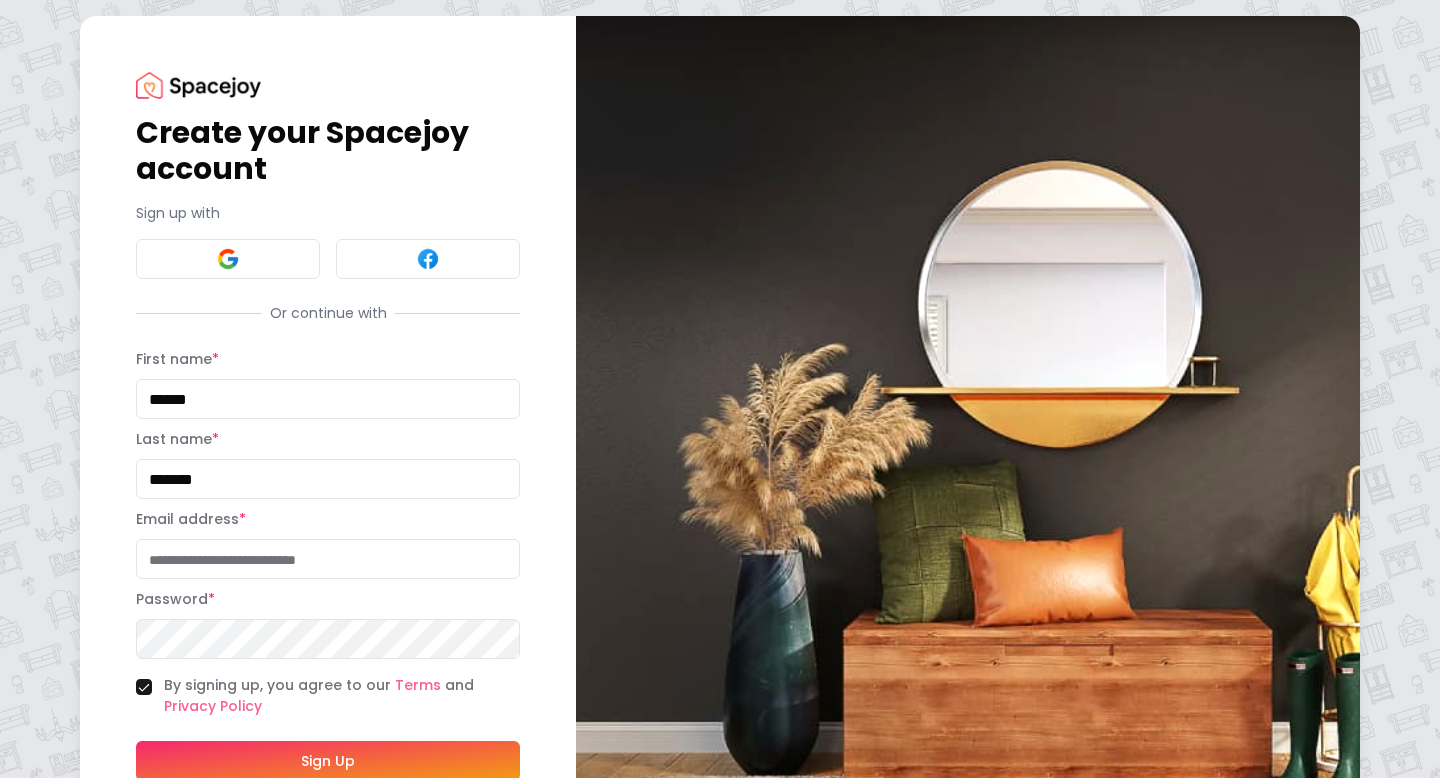 type on "*******" 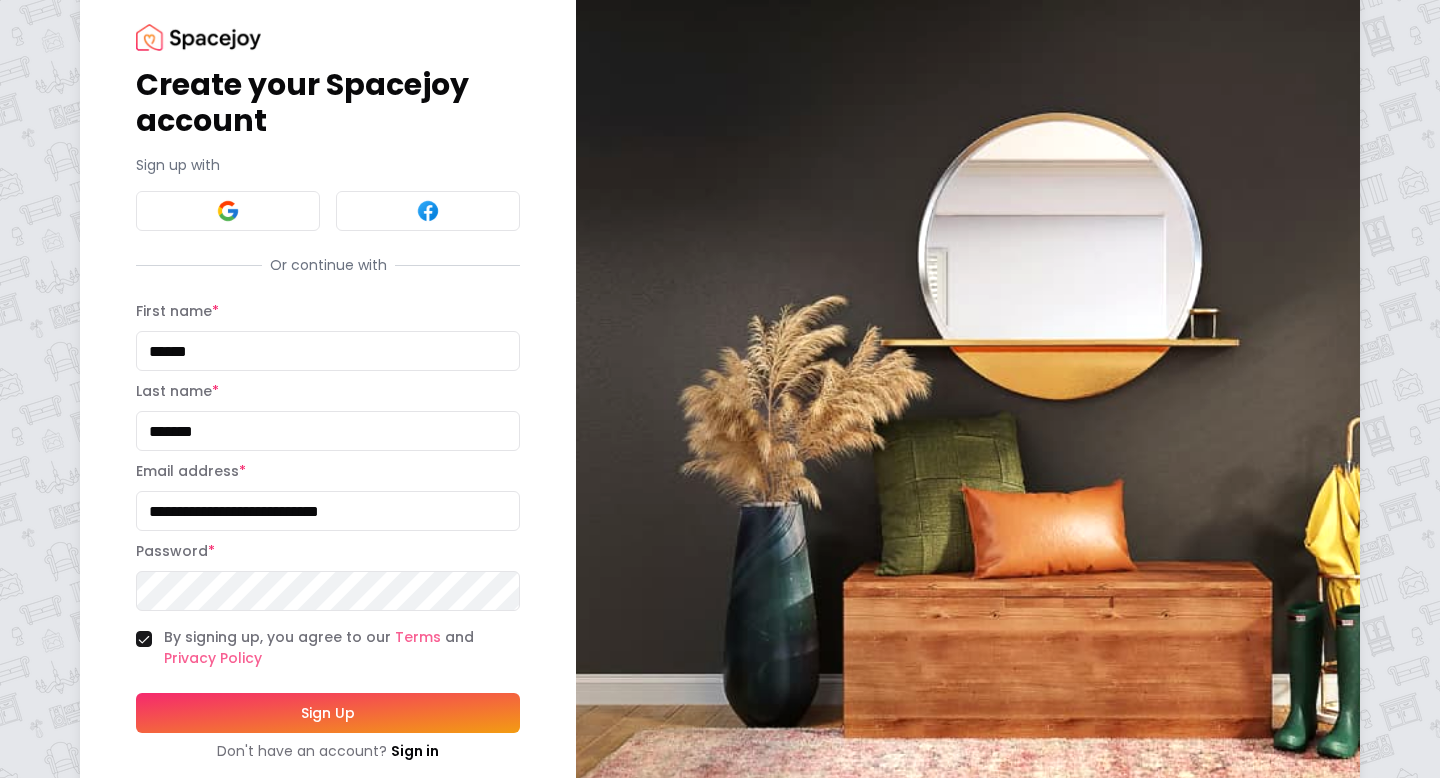 scroll, scrollTop: 78, scrollLeft: 0, axis: vertical 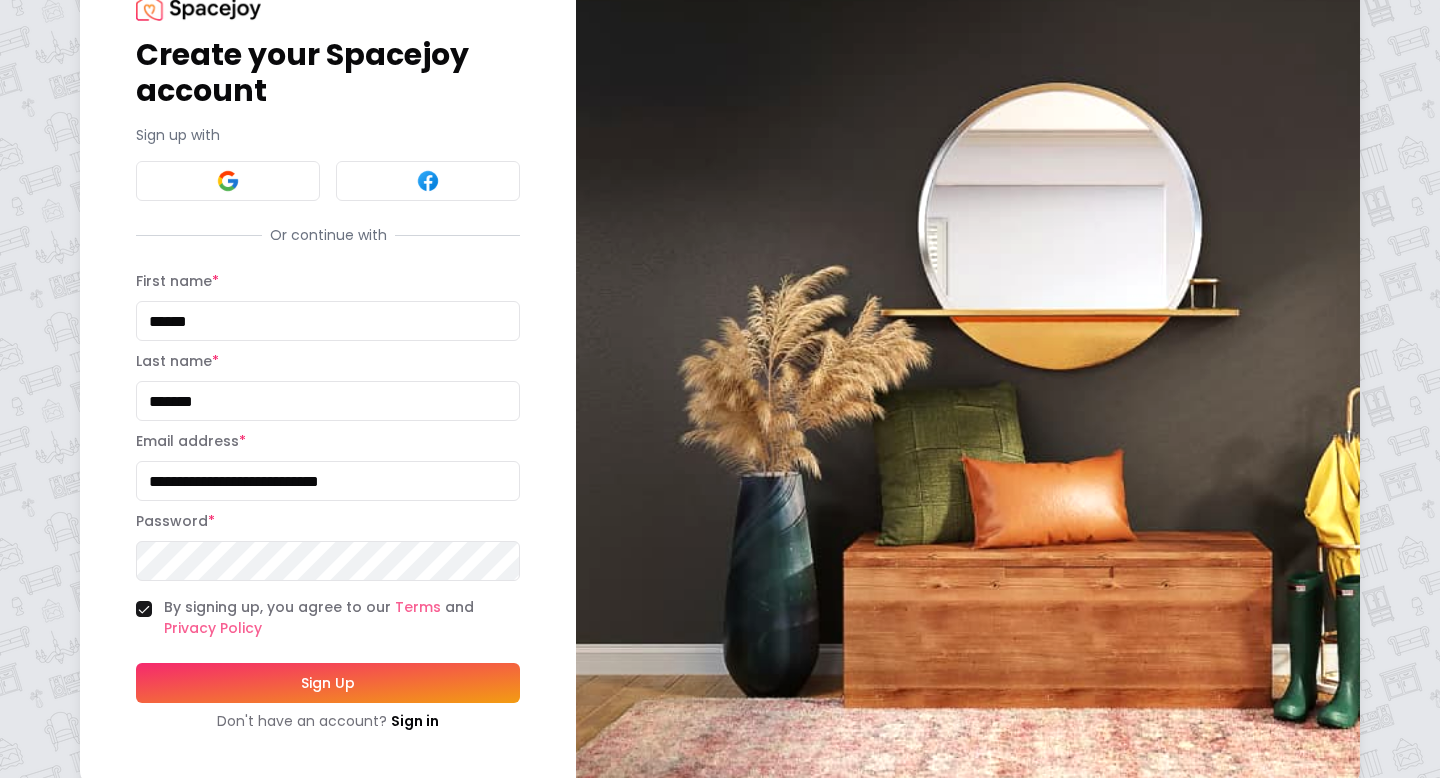 type on "**********" 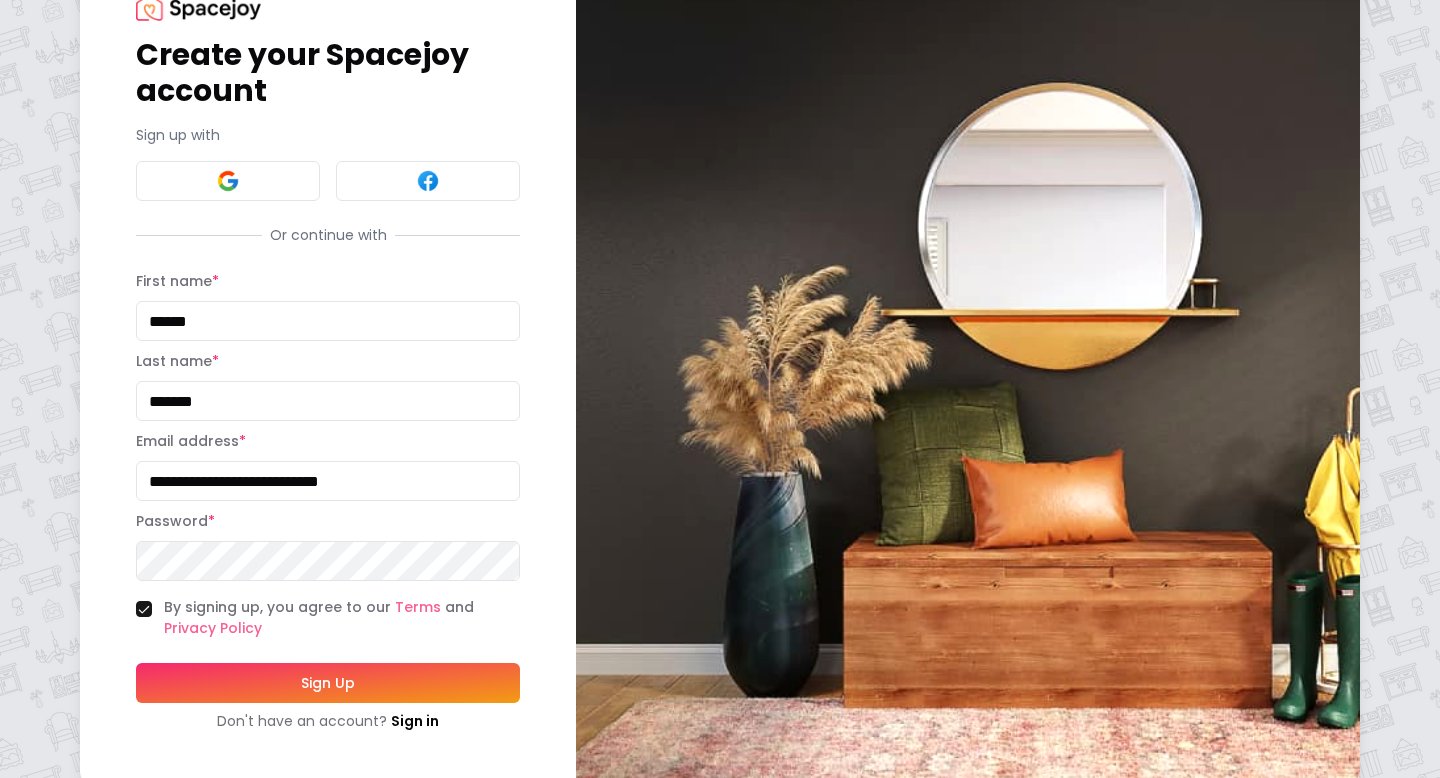 click on "Sign Up" at bounding box center (328, 683) 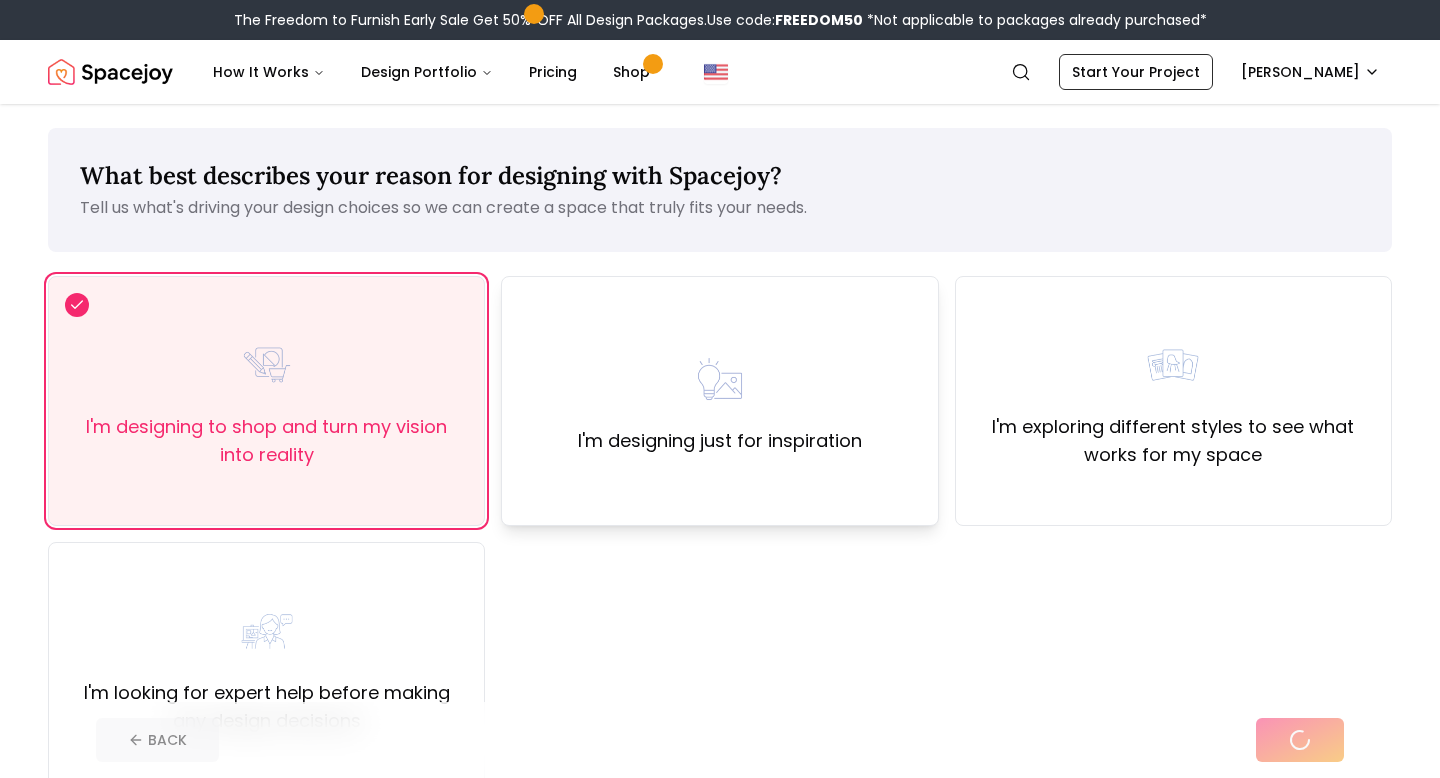 scroll, scrollTop: 0, scrollLeft: 0, axis: both 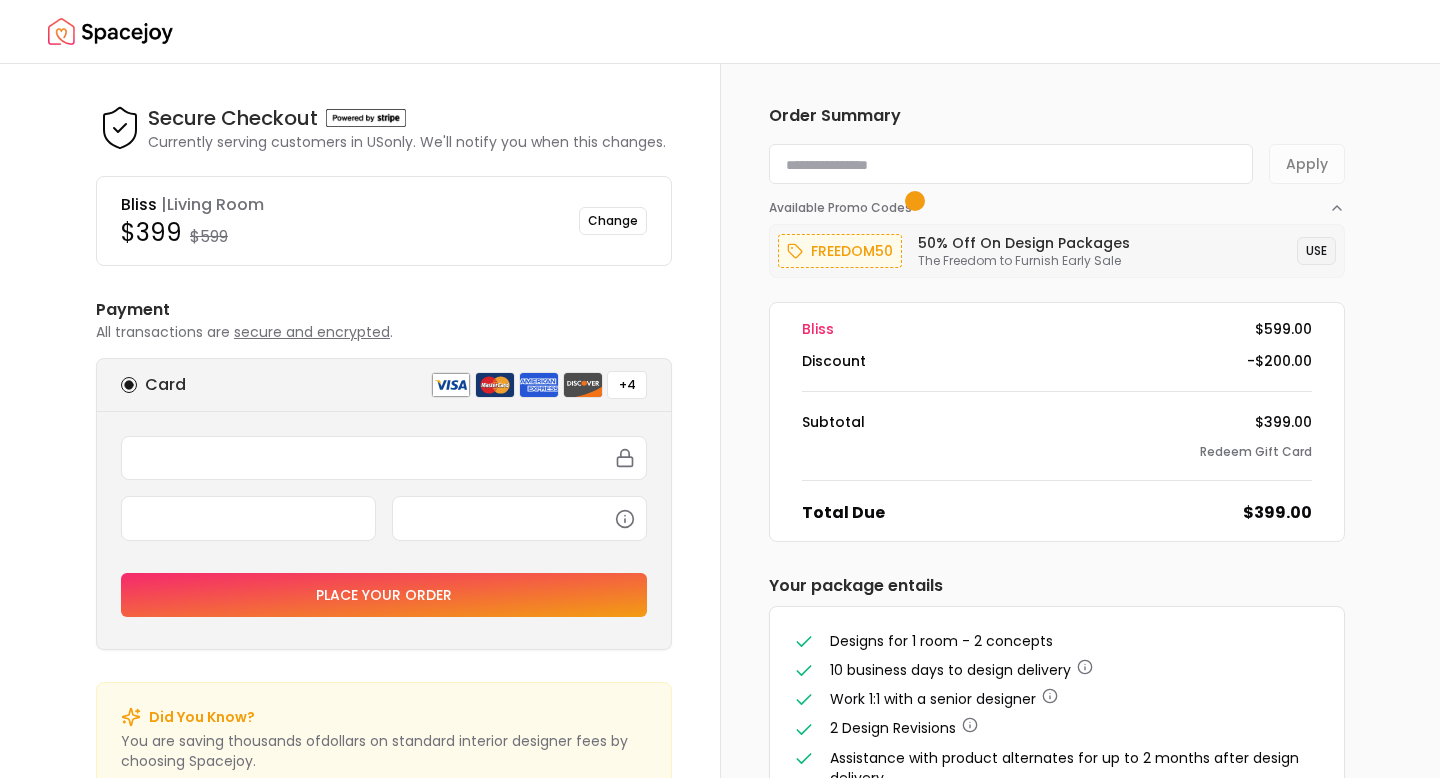 click on "USE" at bounding box center (1316, 251) 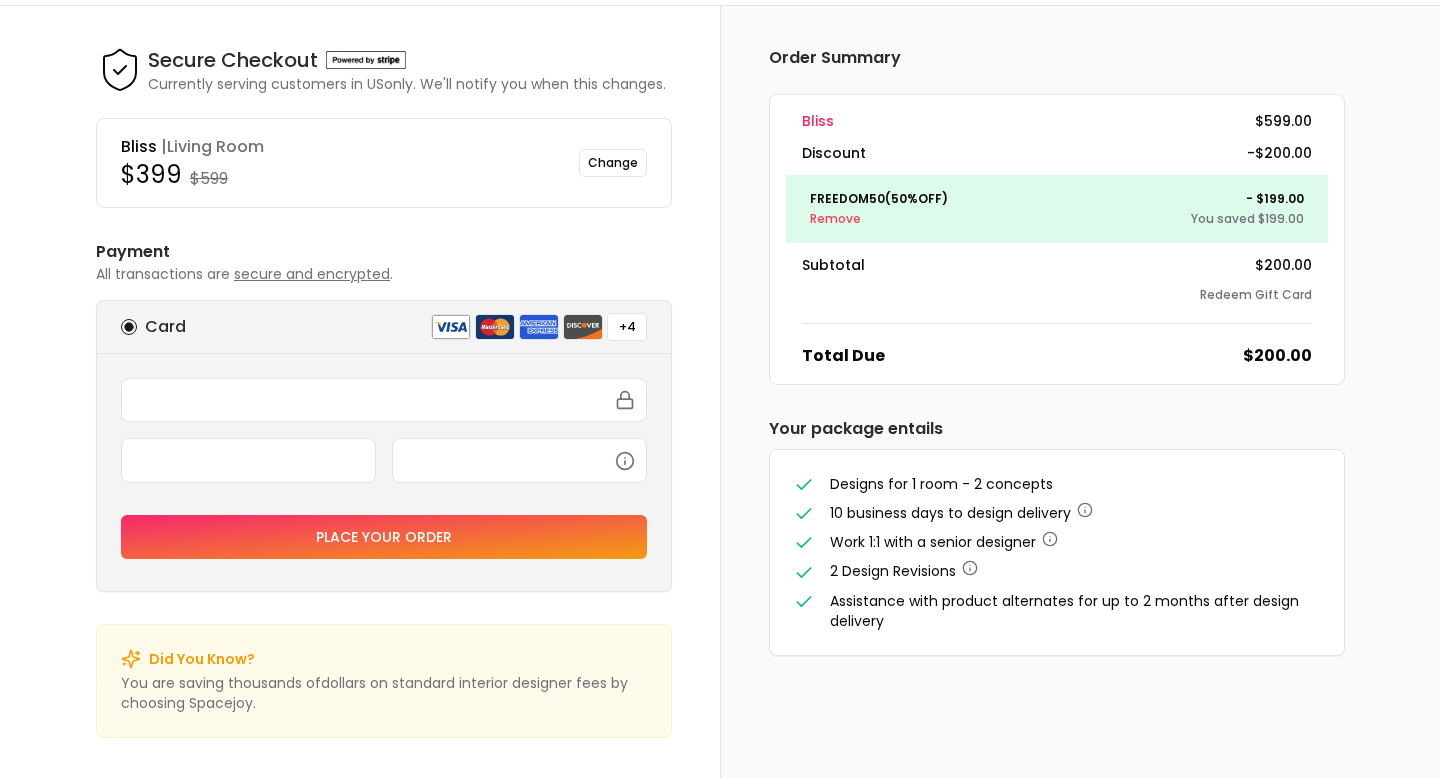 scroll, scrollTop: 0, scrollLeft: 0, axis: both 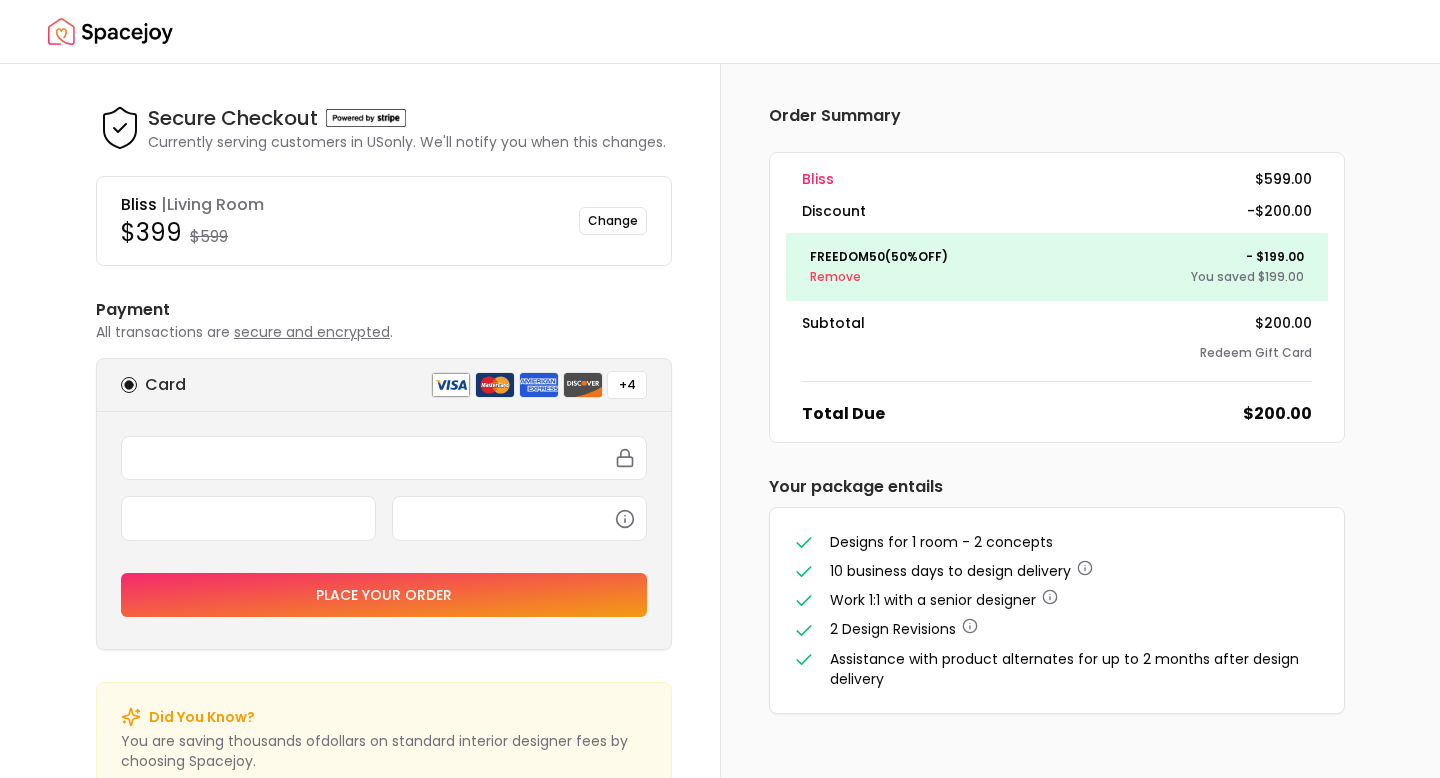 click at bounding box center [720, 31] 